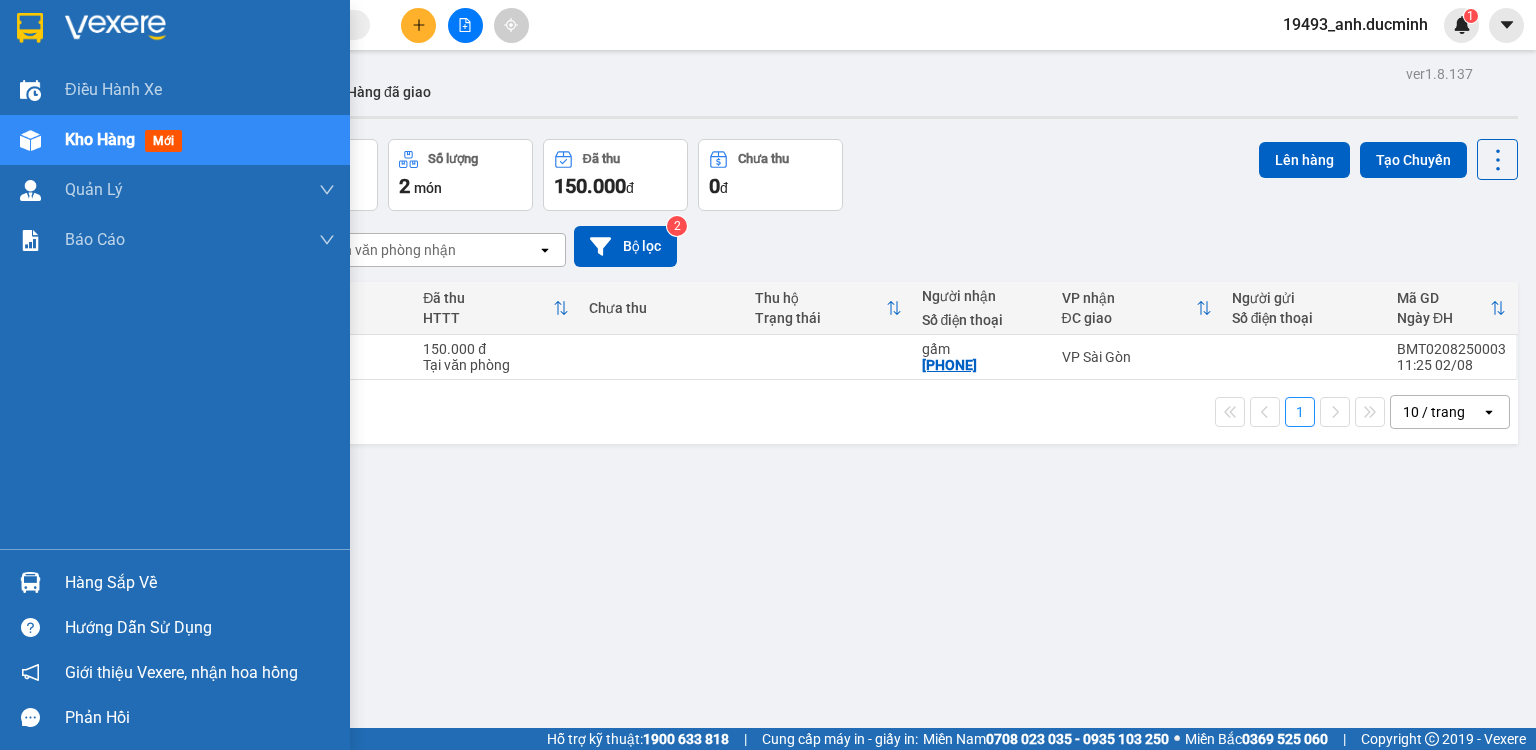 scroll, scrollTop: 0, scrollLeft: 0, axis: both 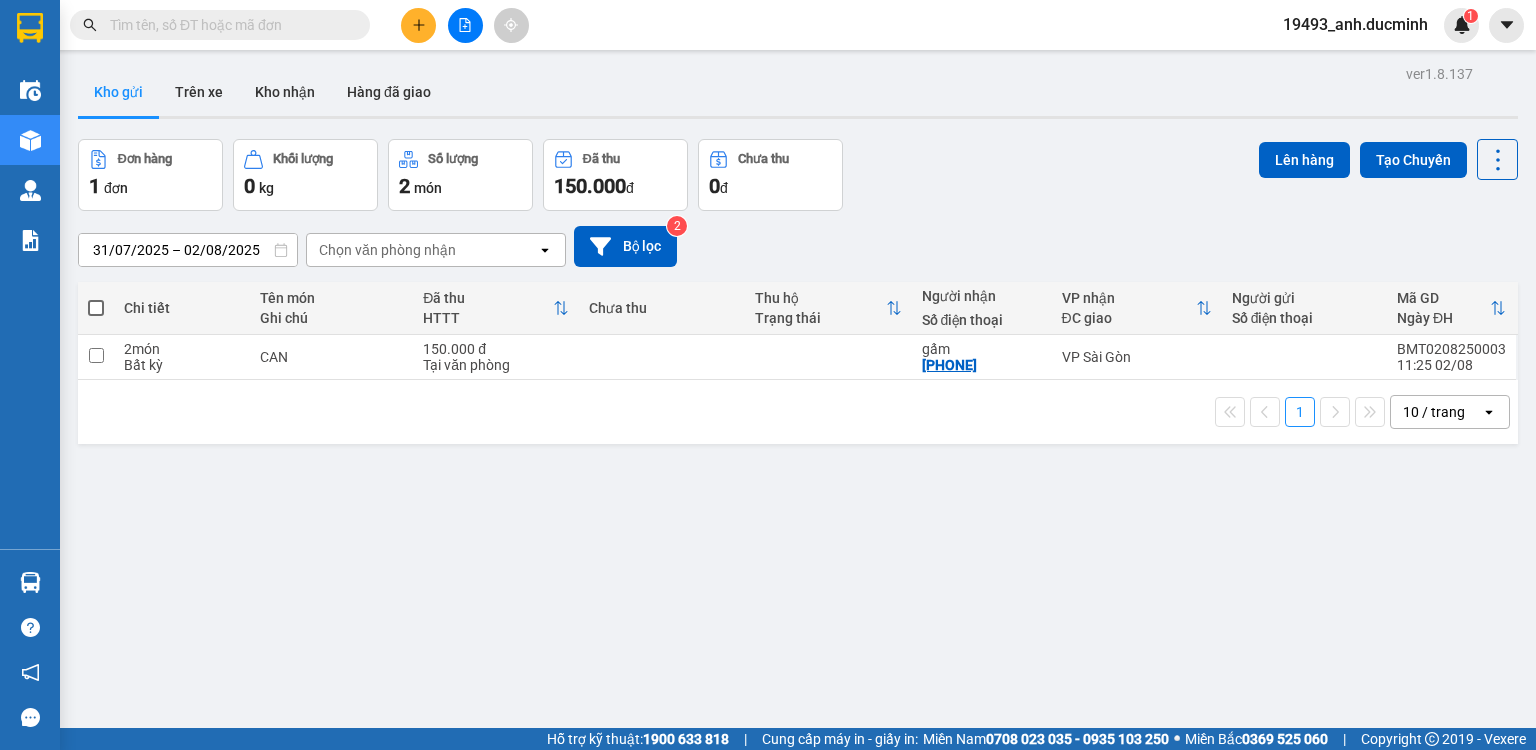click at bounding box center [228, 25] 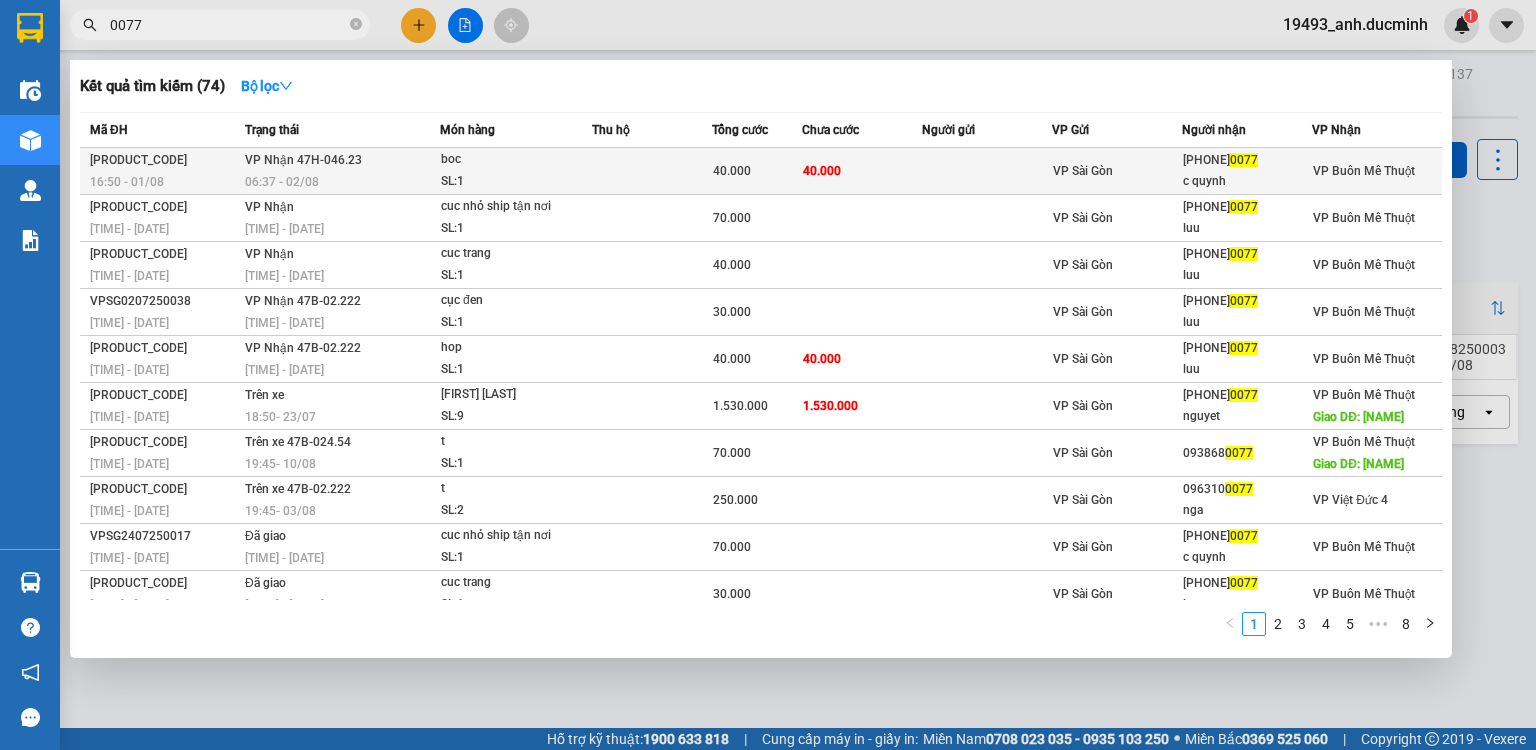 type on "0077" 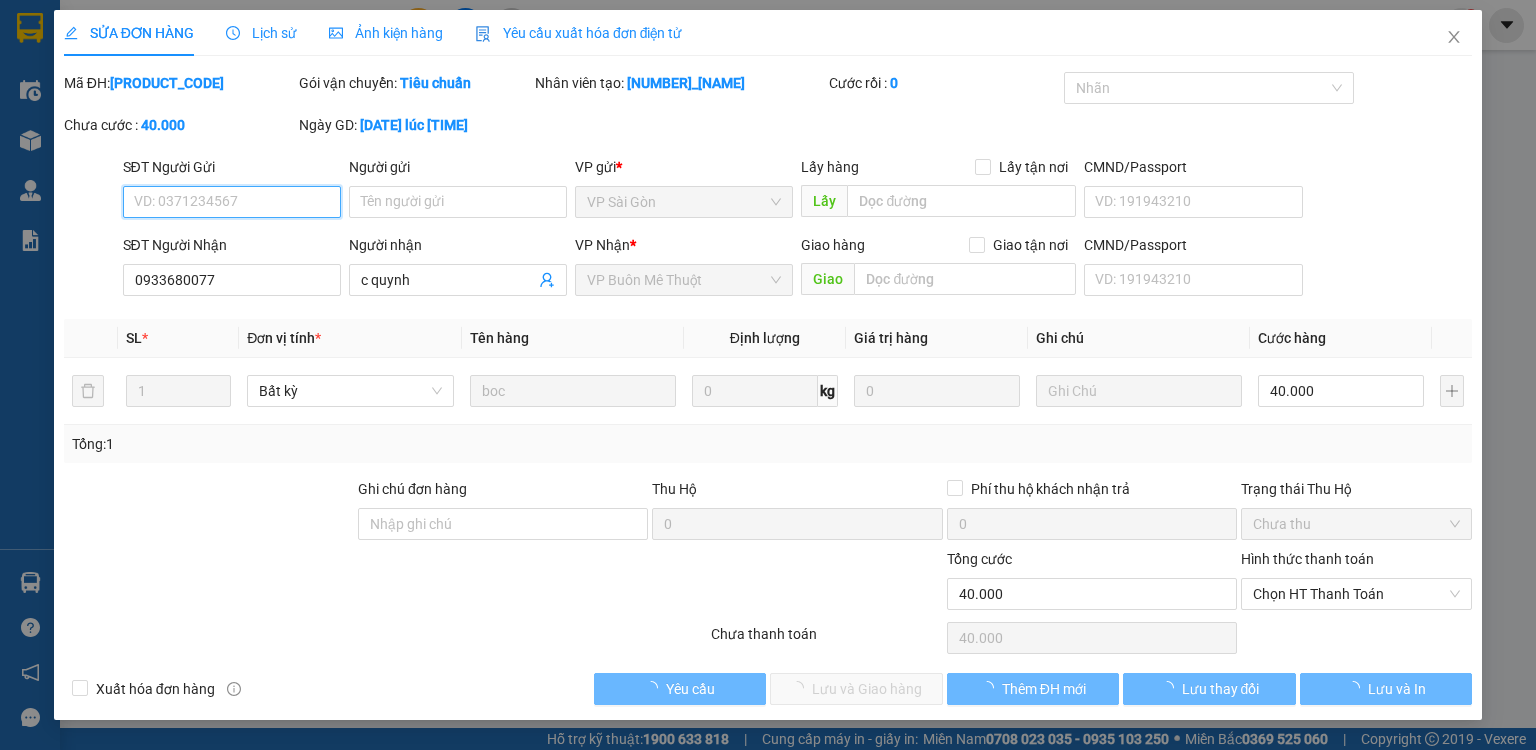 type on "0933680077" 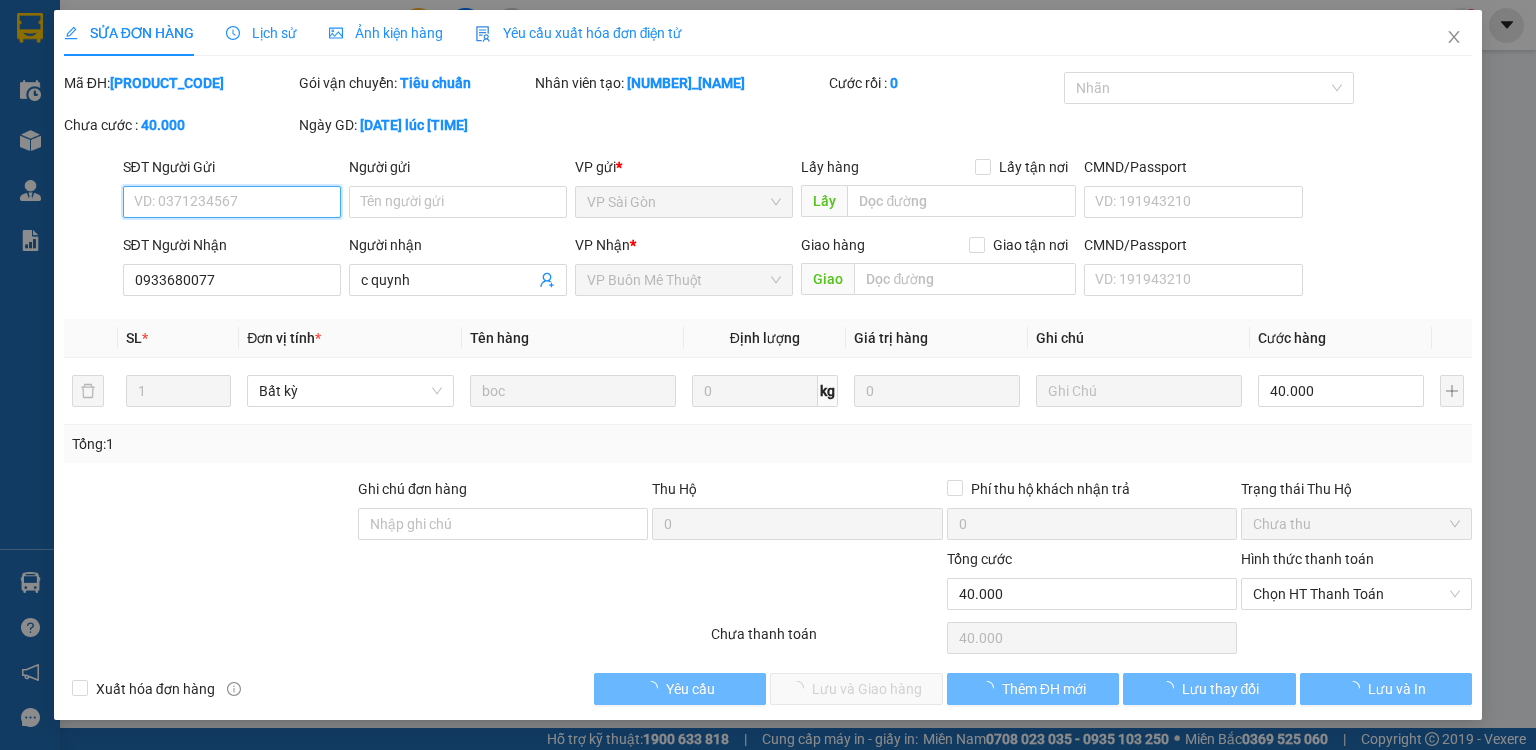 type on "c quynh" 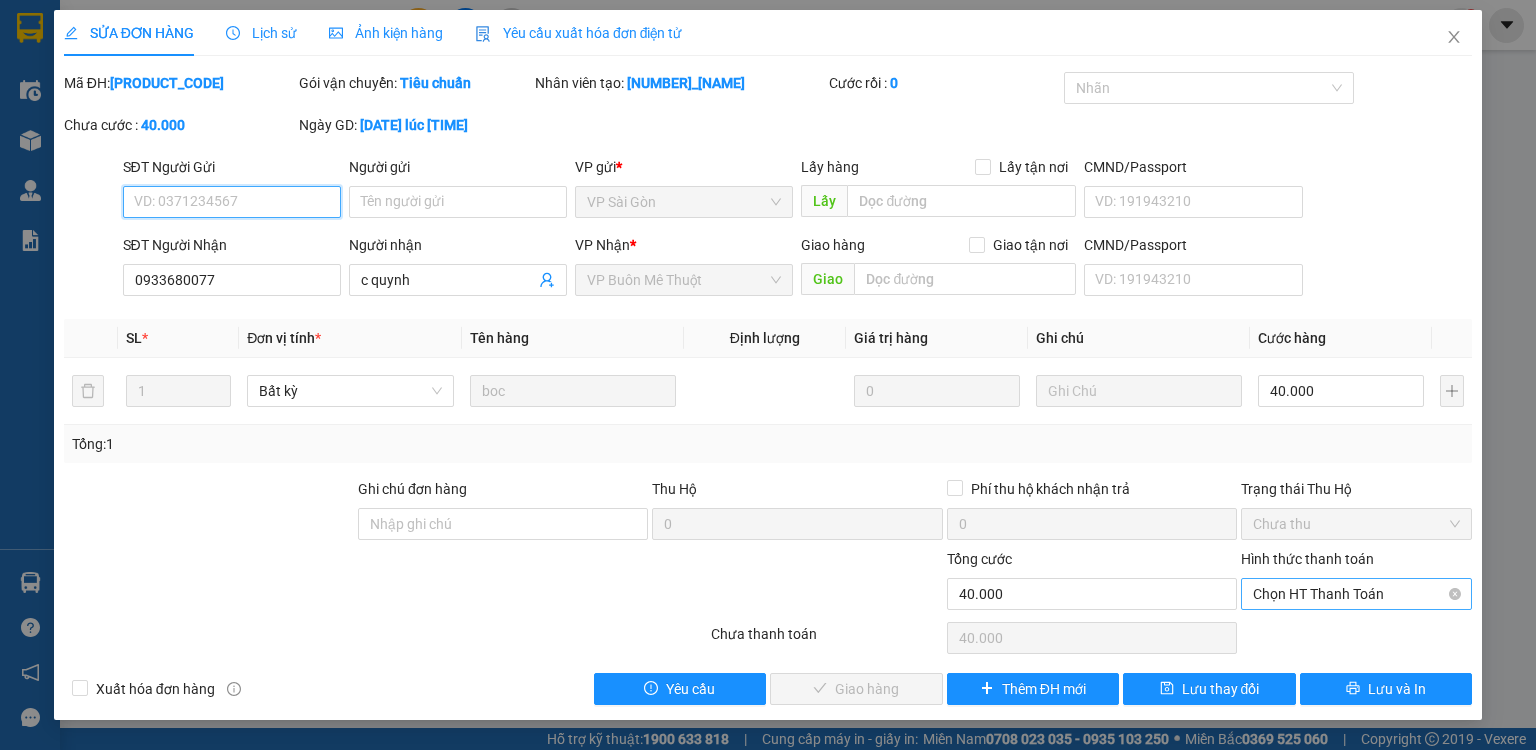 click on "Chọn HT Thanh Toán" at bounding box center (1356, 594) 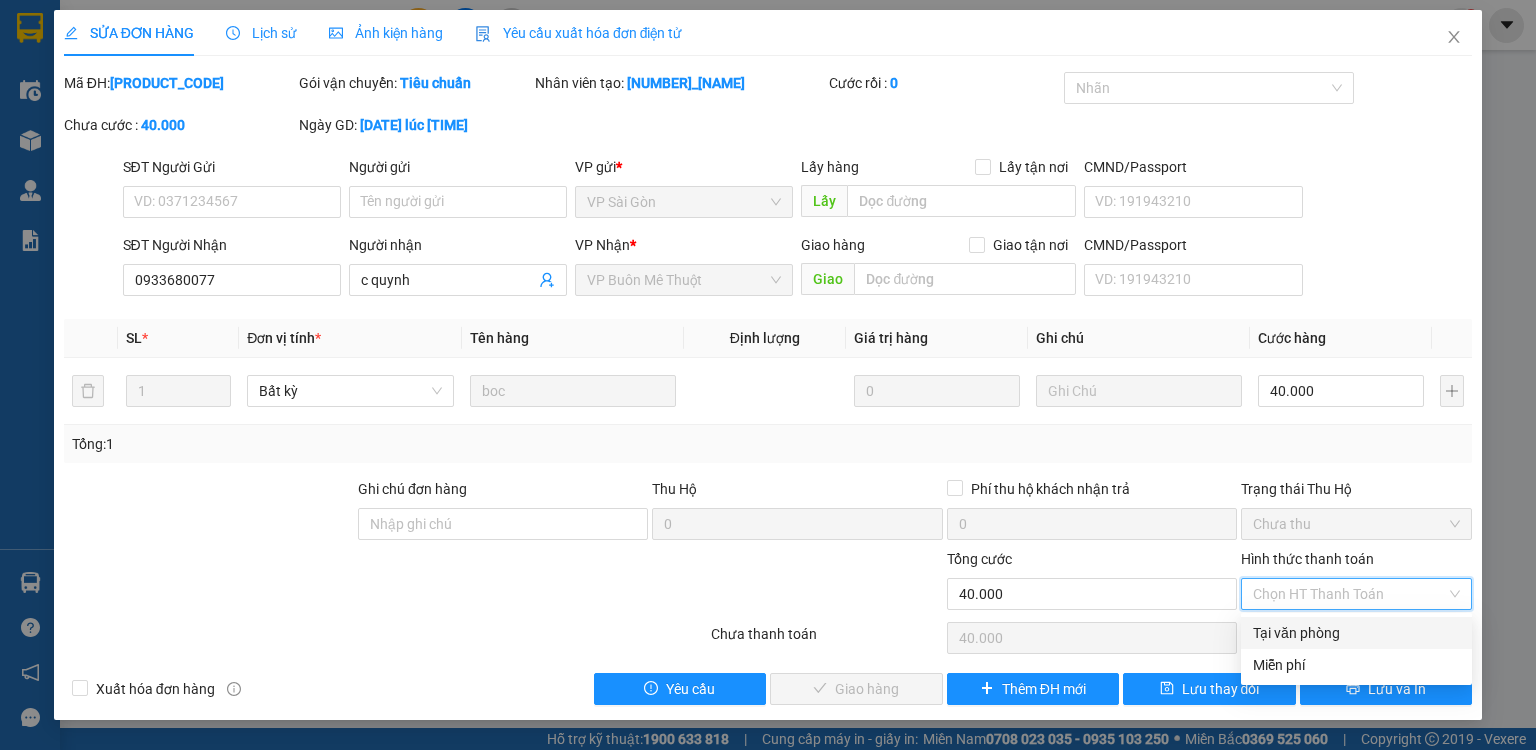 click on "Tại văn phòng" at bounding box center (1356, 633) 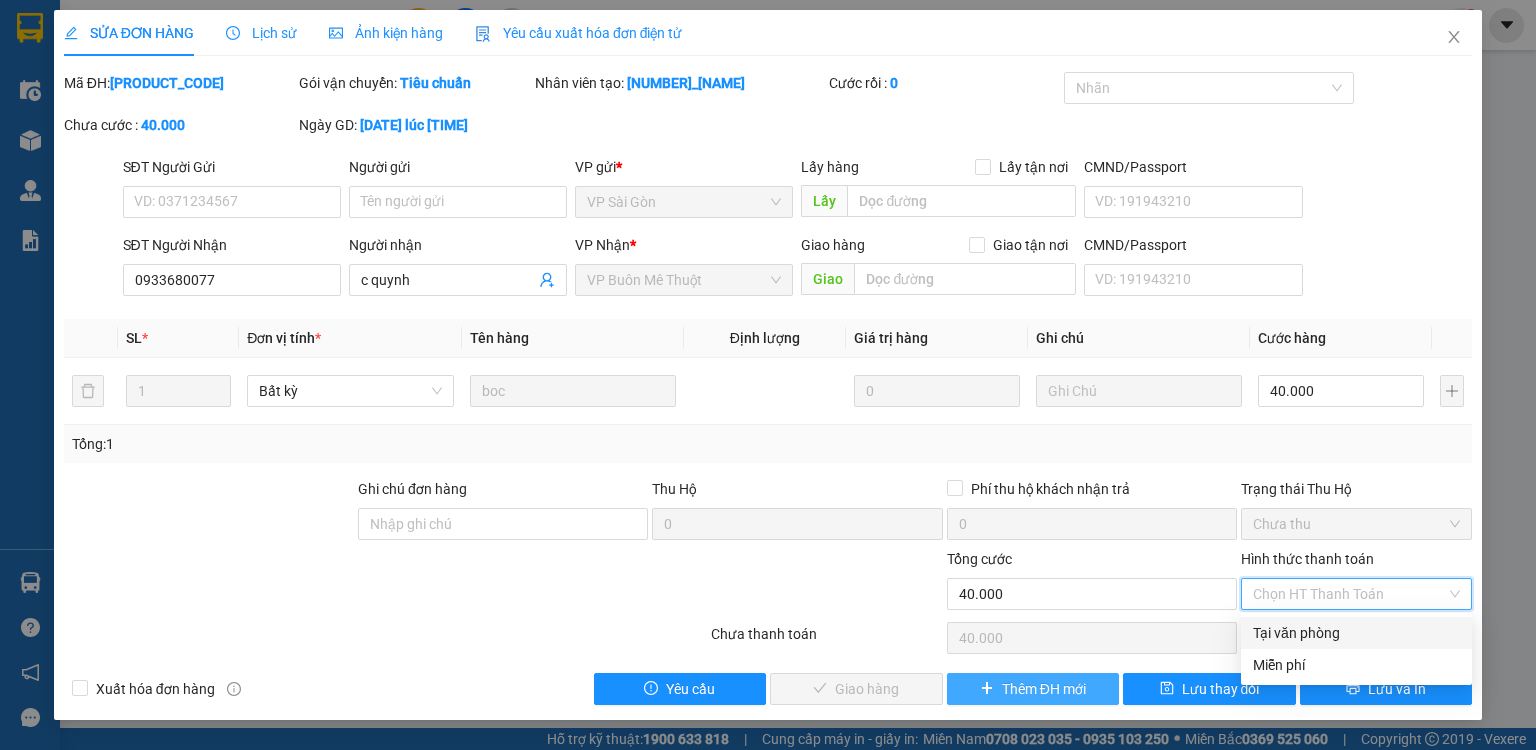 type on "0" 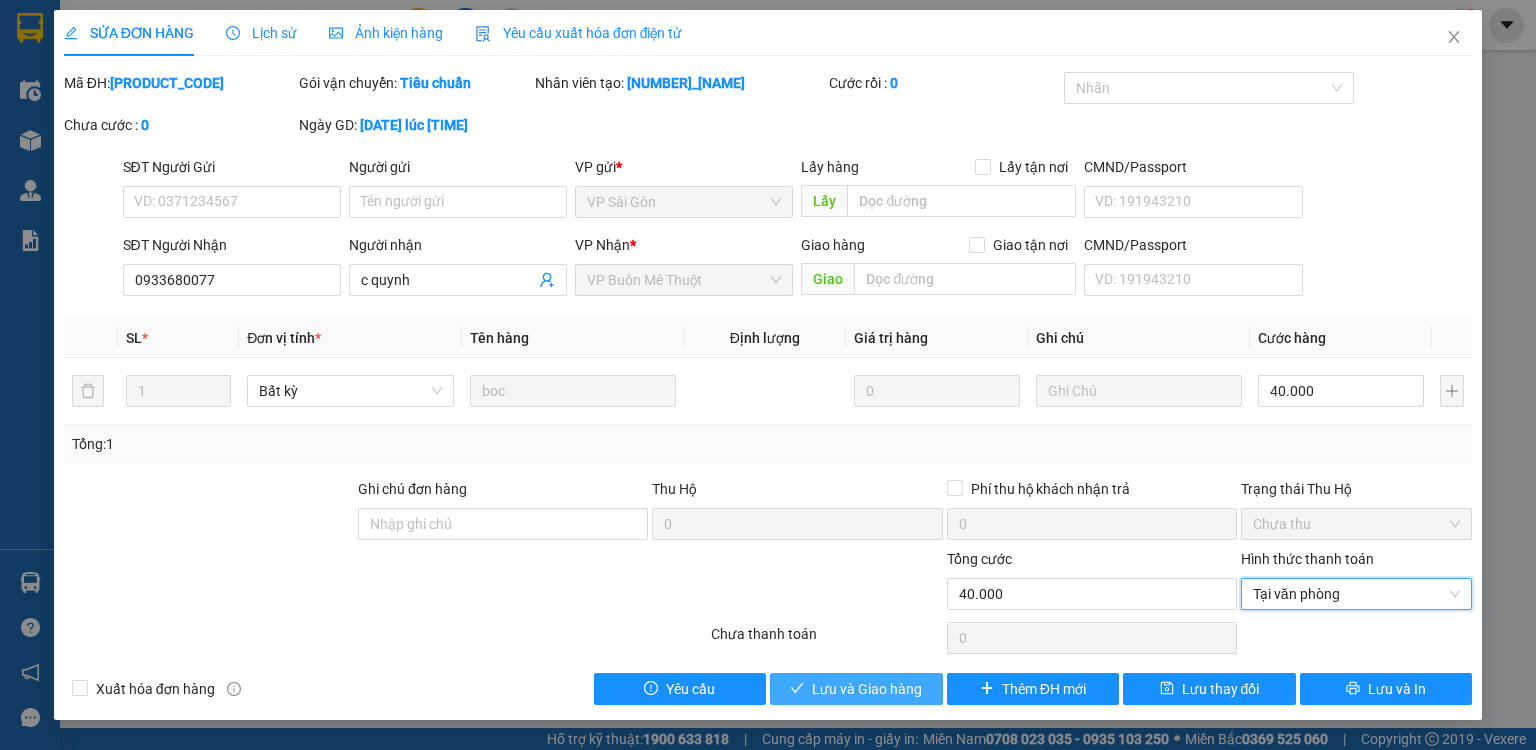 click 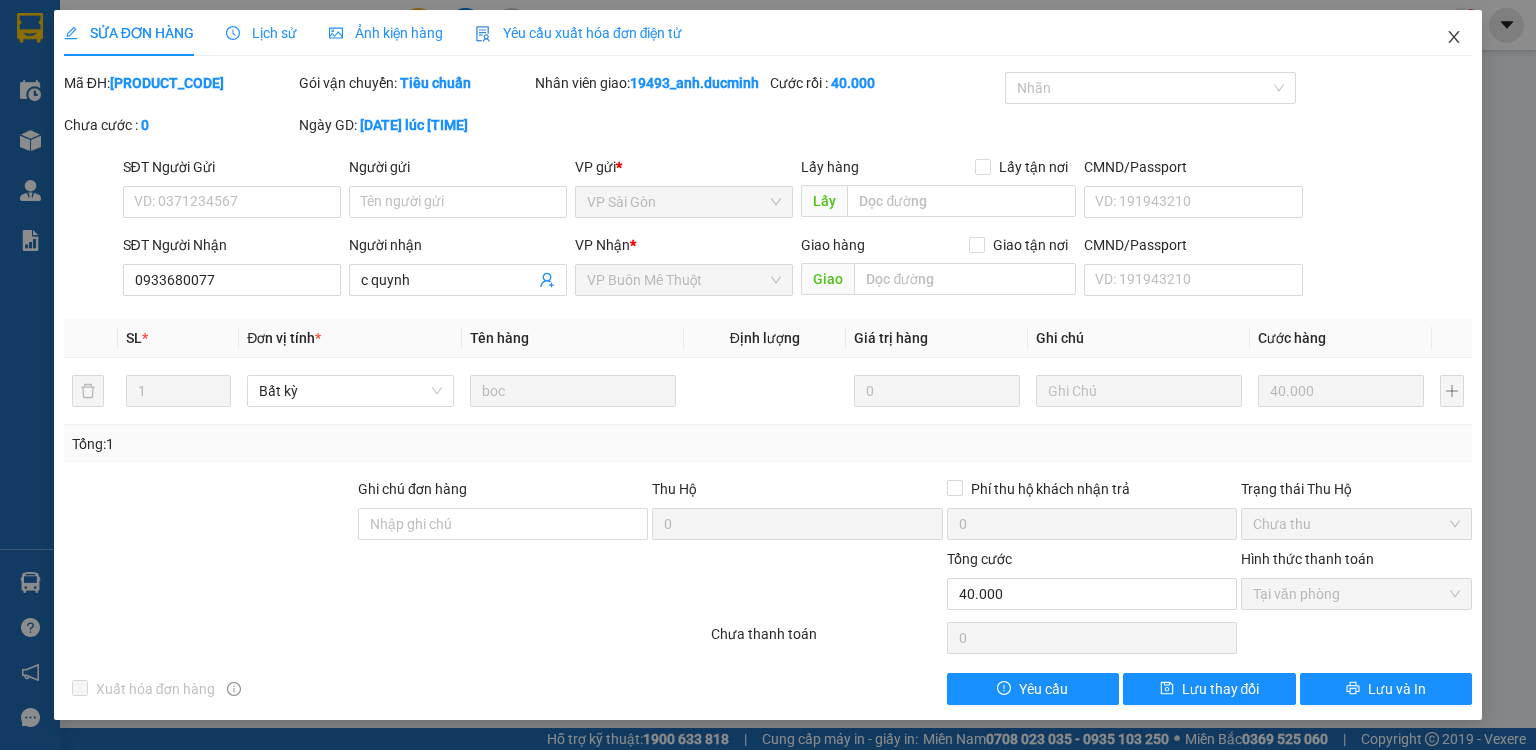 click 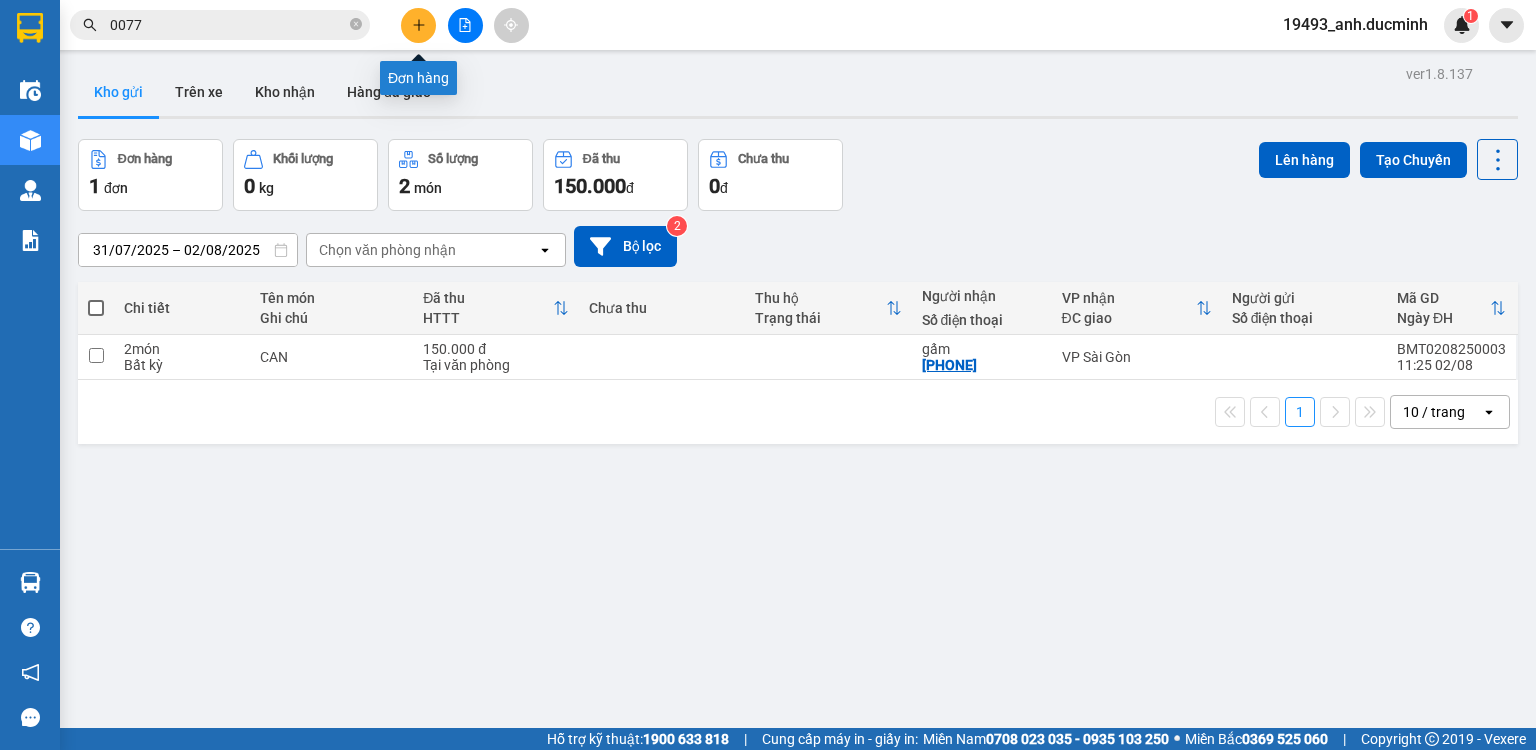click at bounding box center (418, 25) 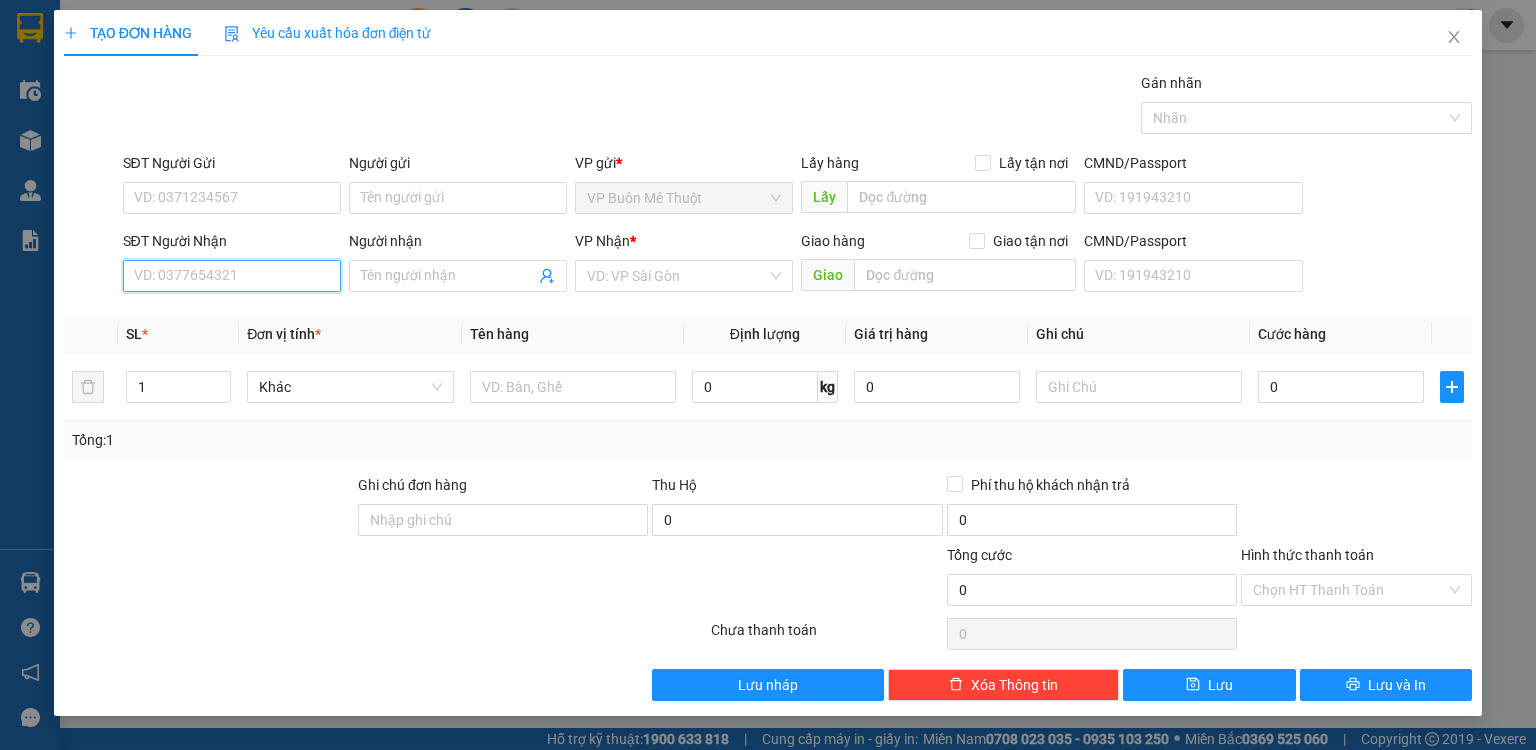 click on "SĐT Người Nhận" at bounding box center (232, 276) 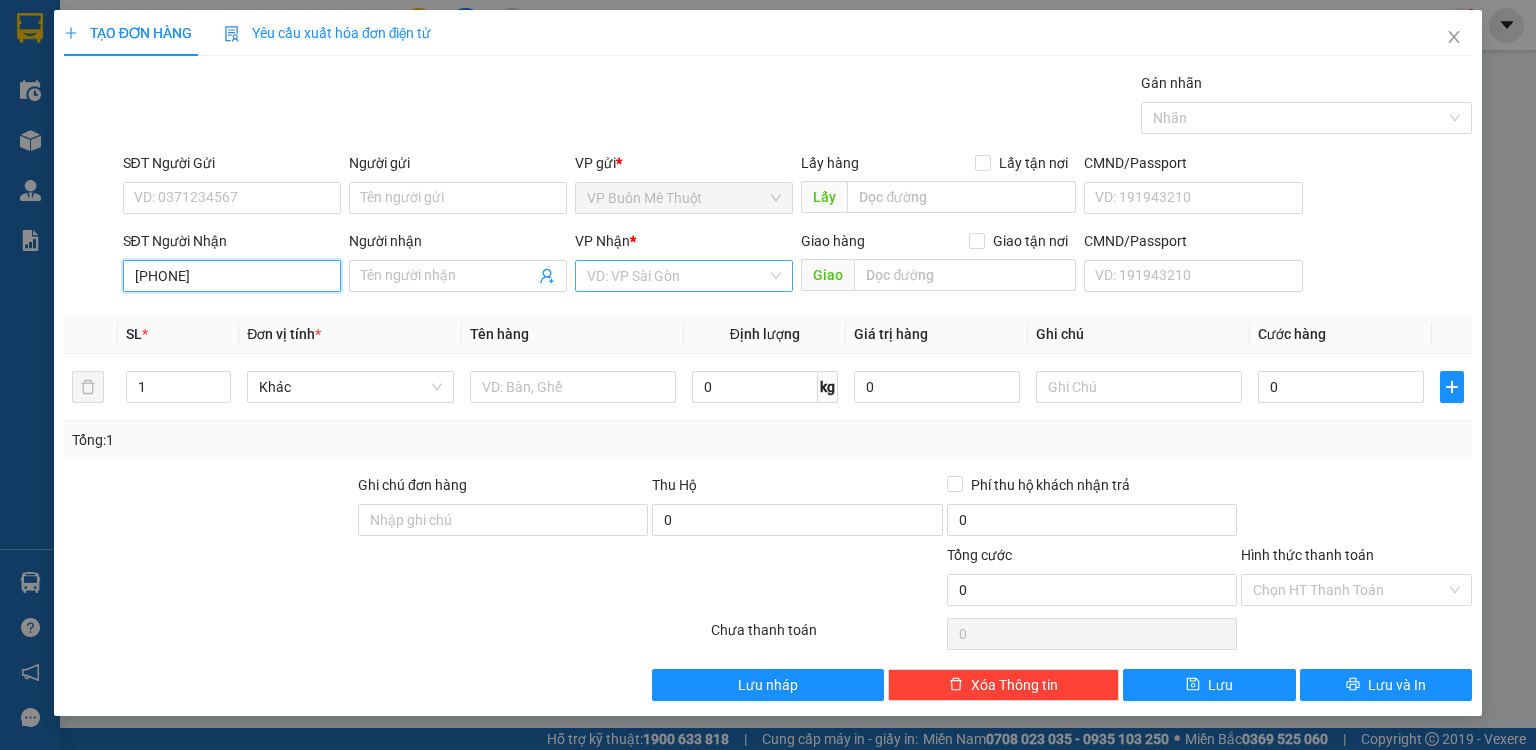 type on "[PHONE]" 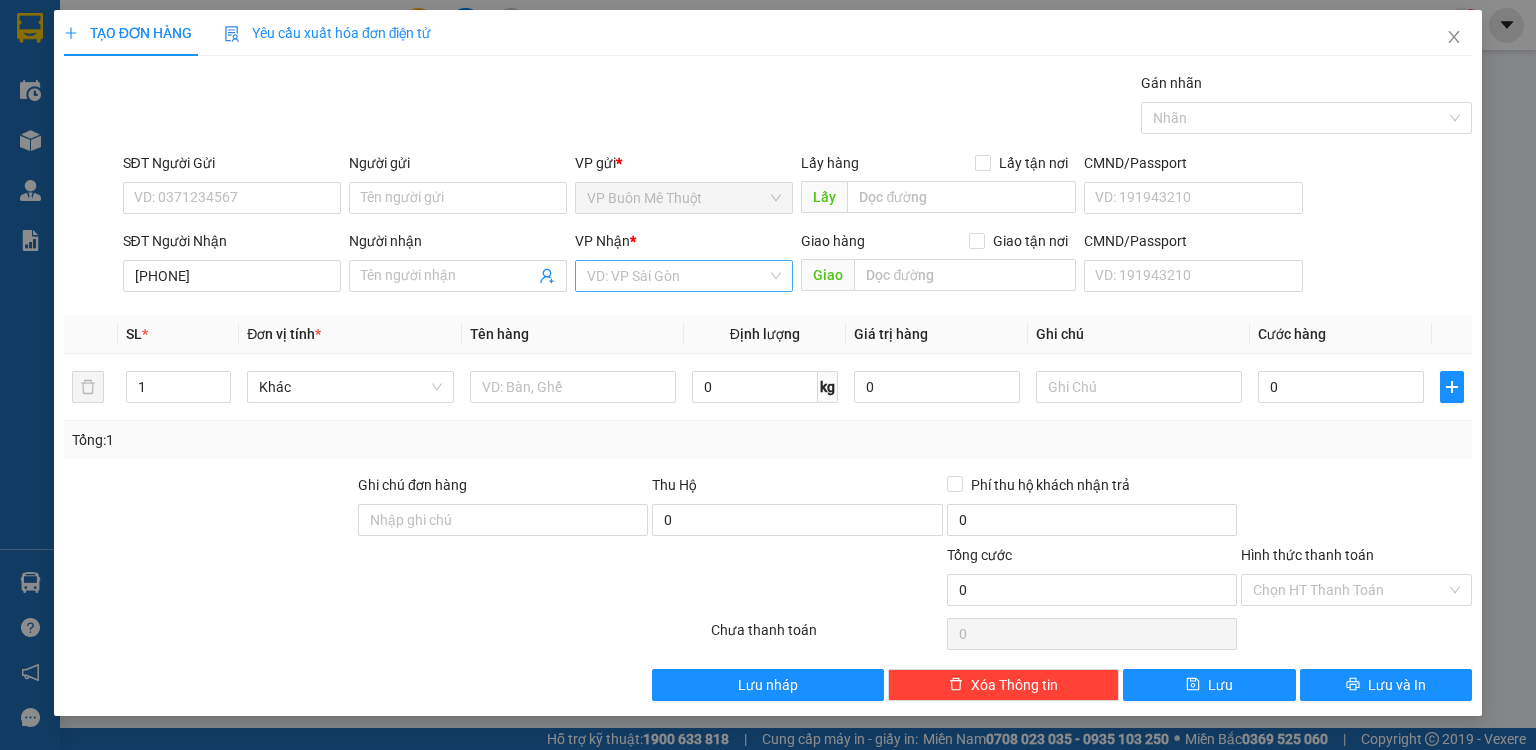 click at bounding box center [677, 276] 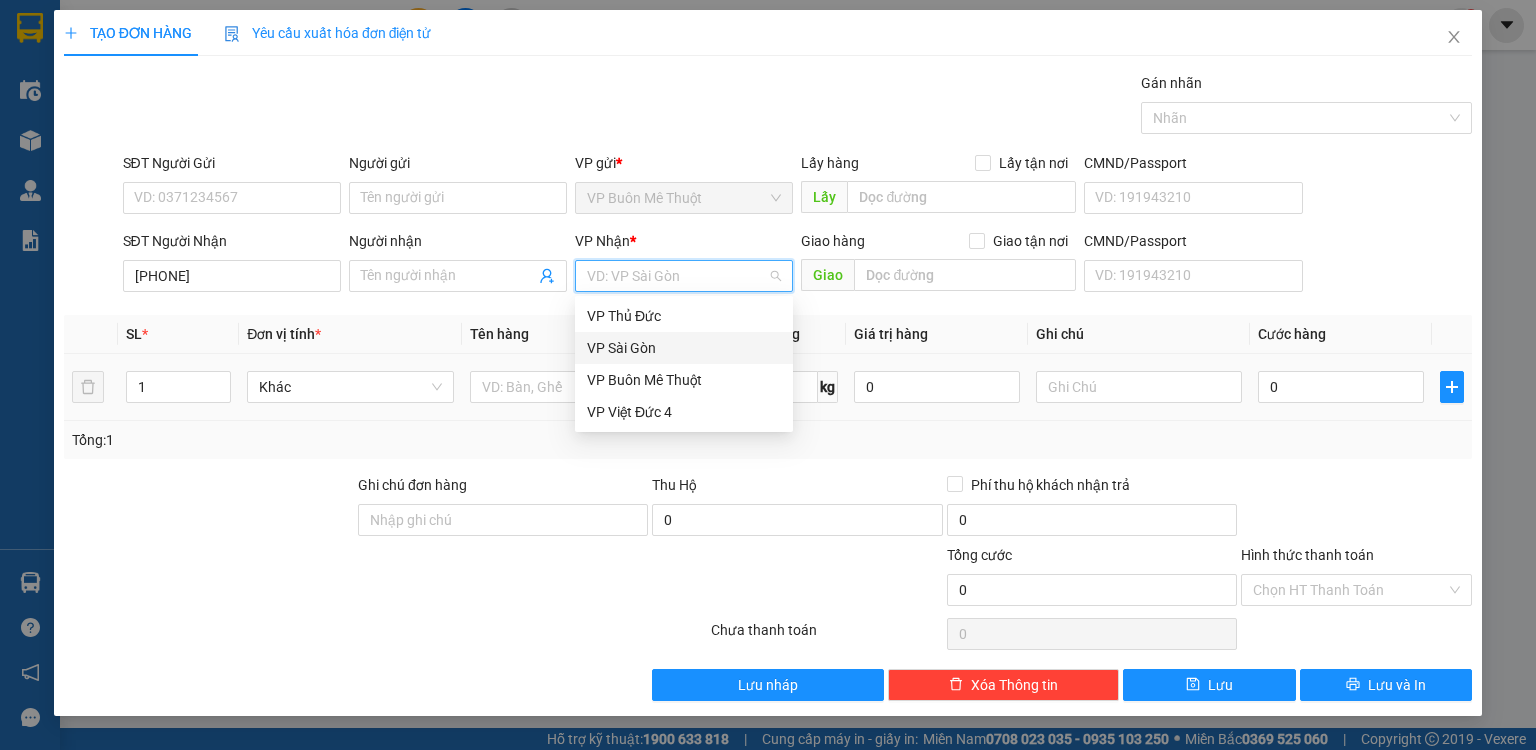 drag, startPoint x: 604, startPoint y: 349, endPoint x: 523, endPoint y: 355, distance: 81.22192 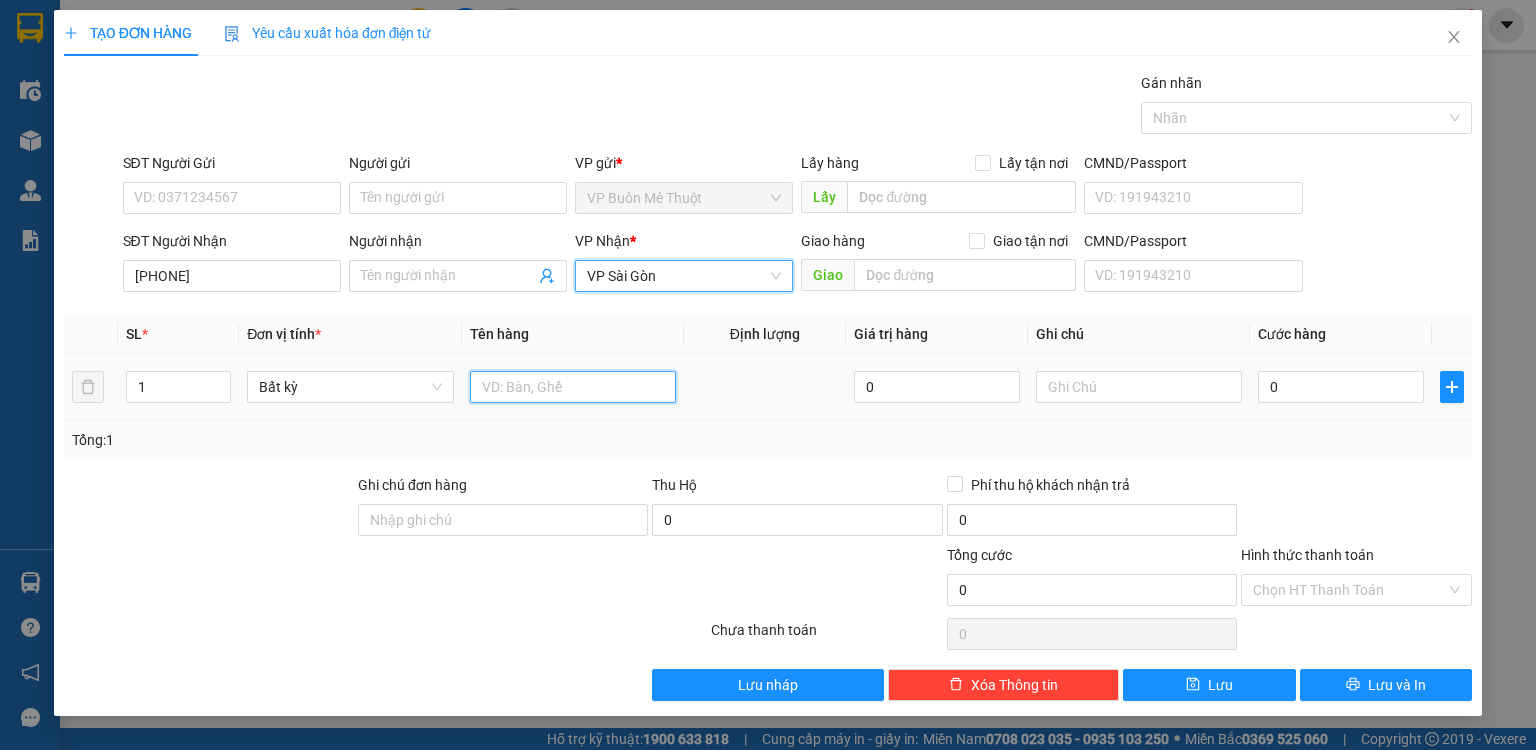click at bounding box center (573, 387) 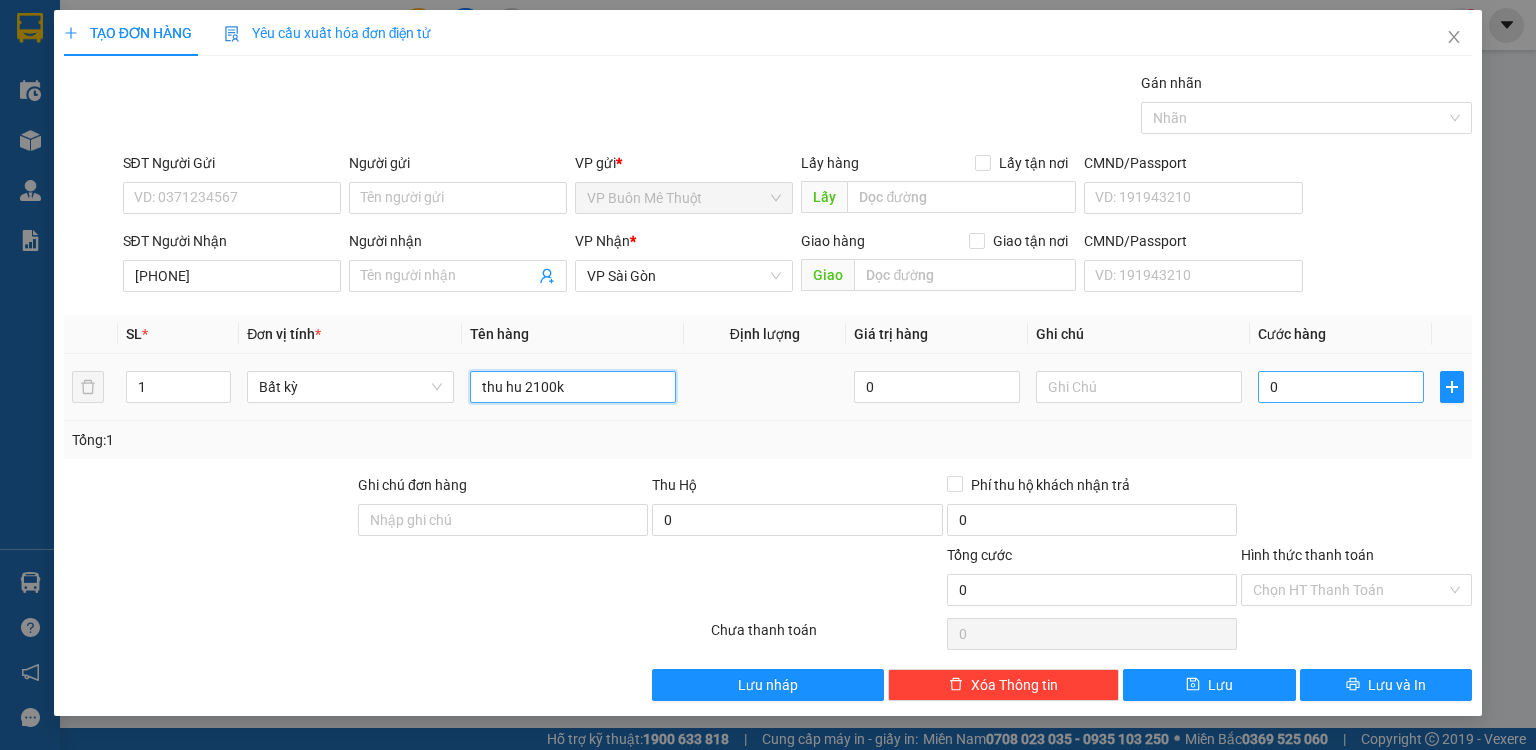 type on "thu hu 2100k" 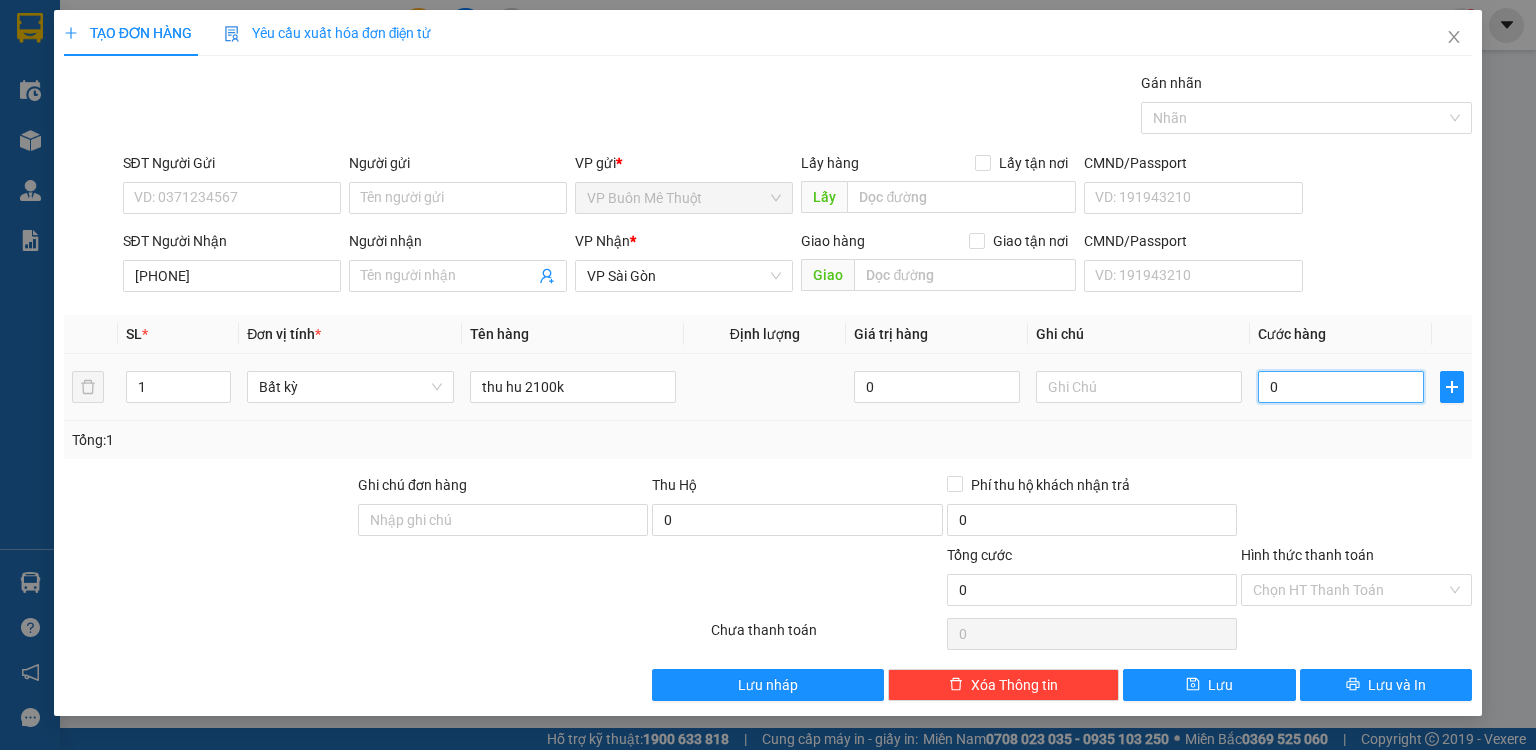 click on "0" at bounding box center [1341, 387] 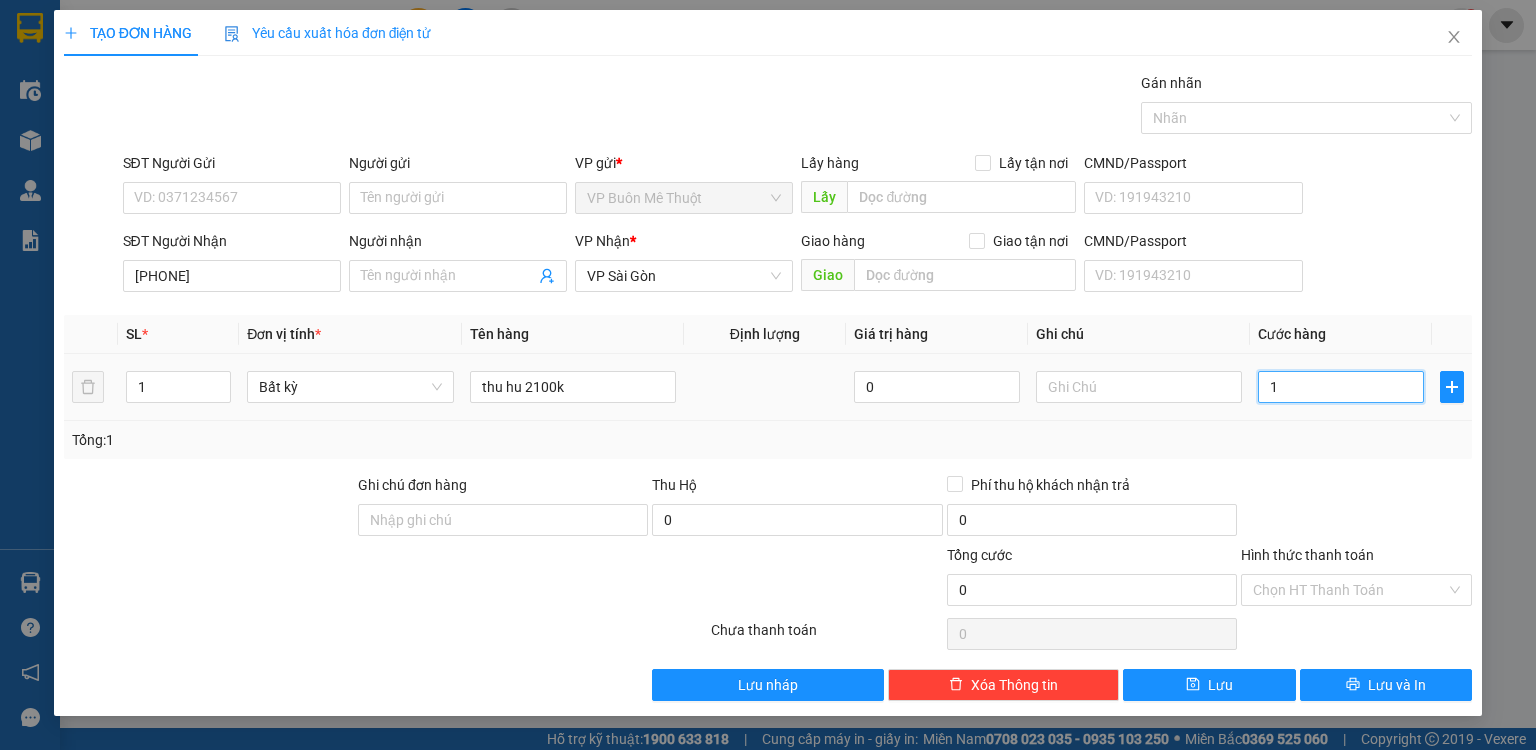 type on "1" 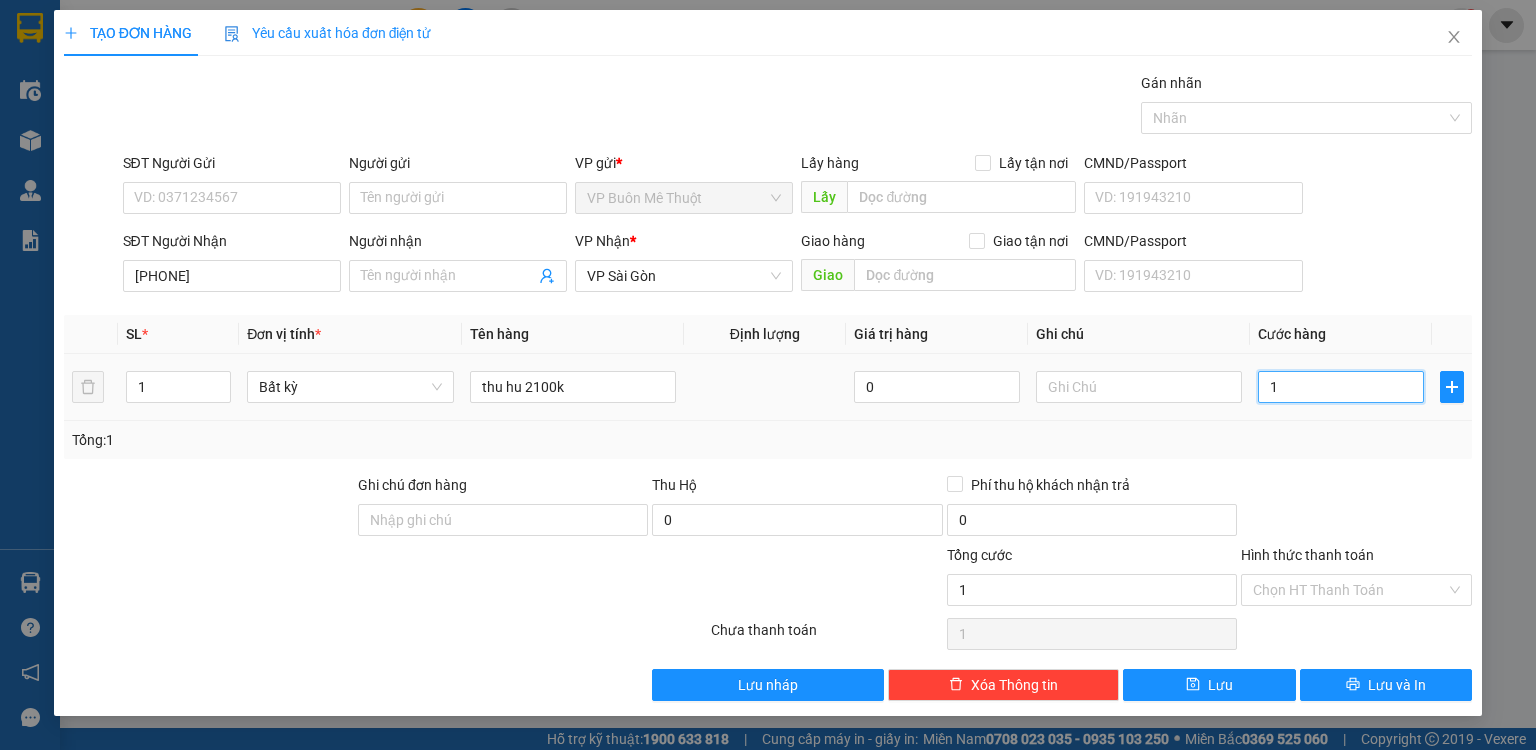 type on "10" 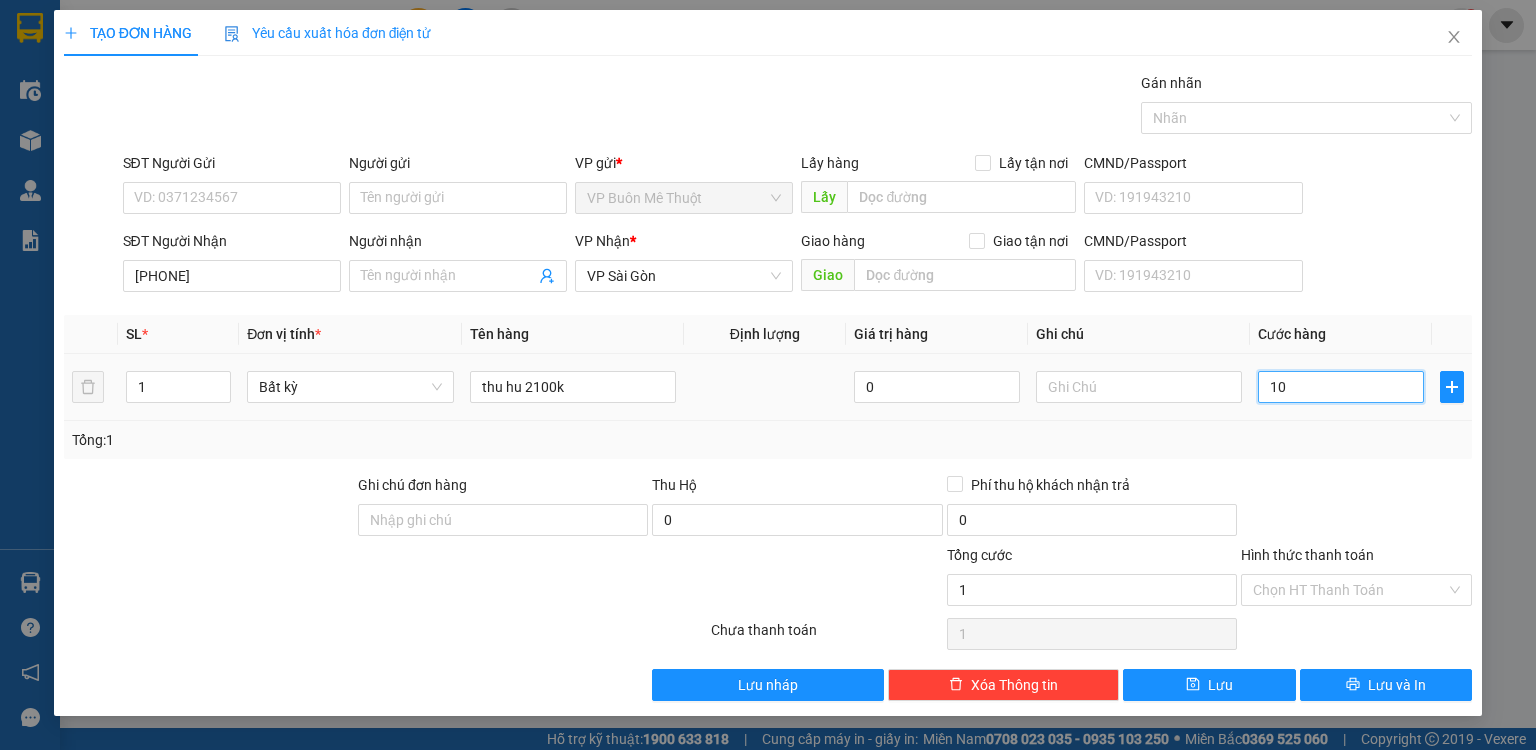 type on "10" 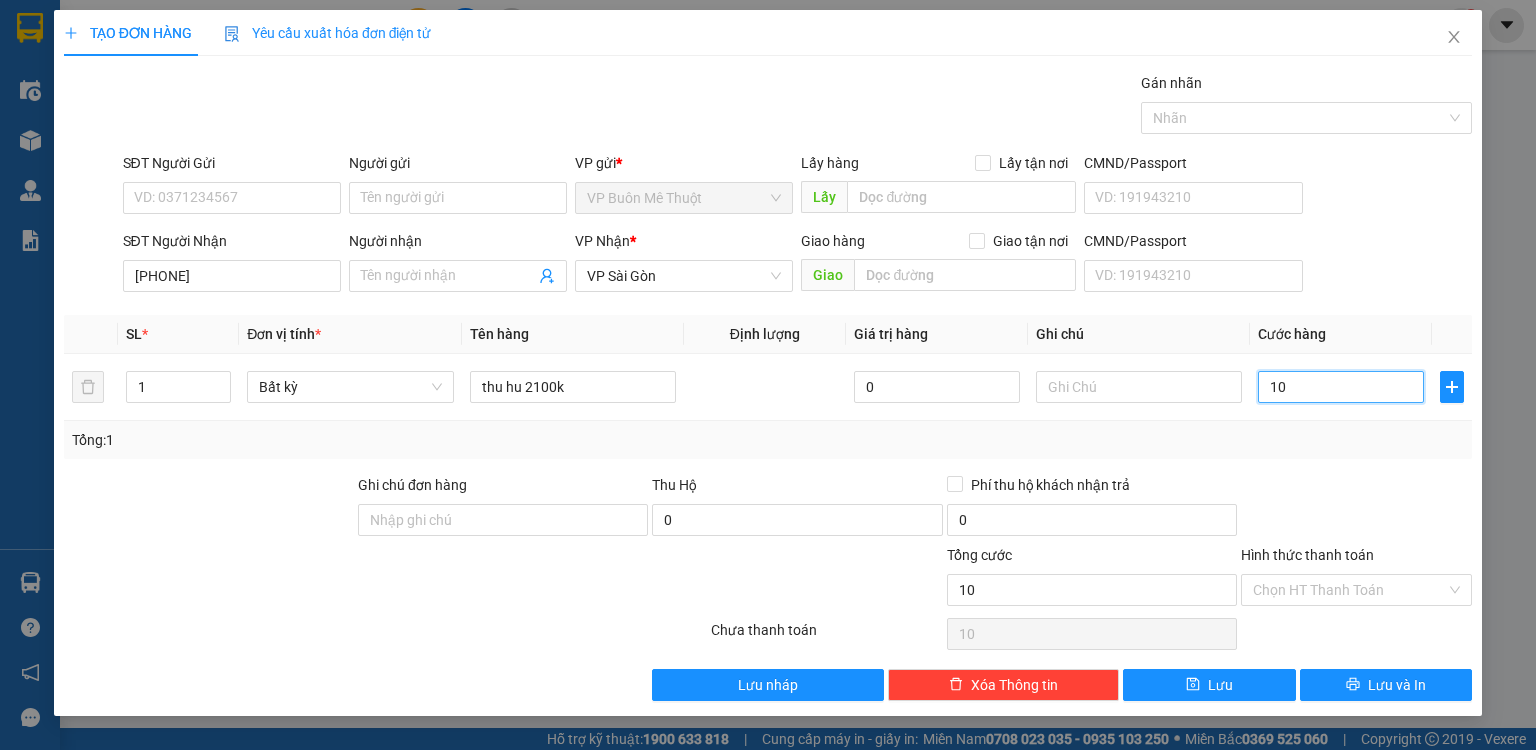 type on "100" 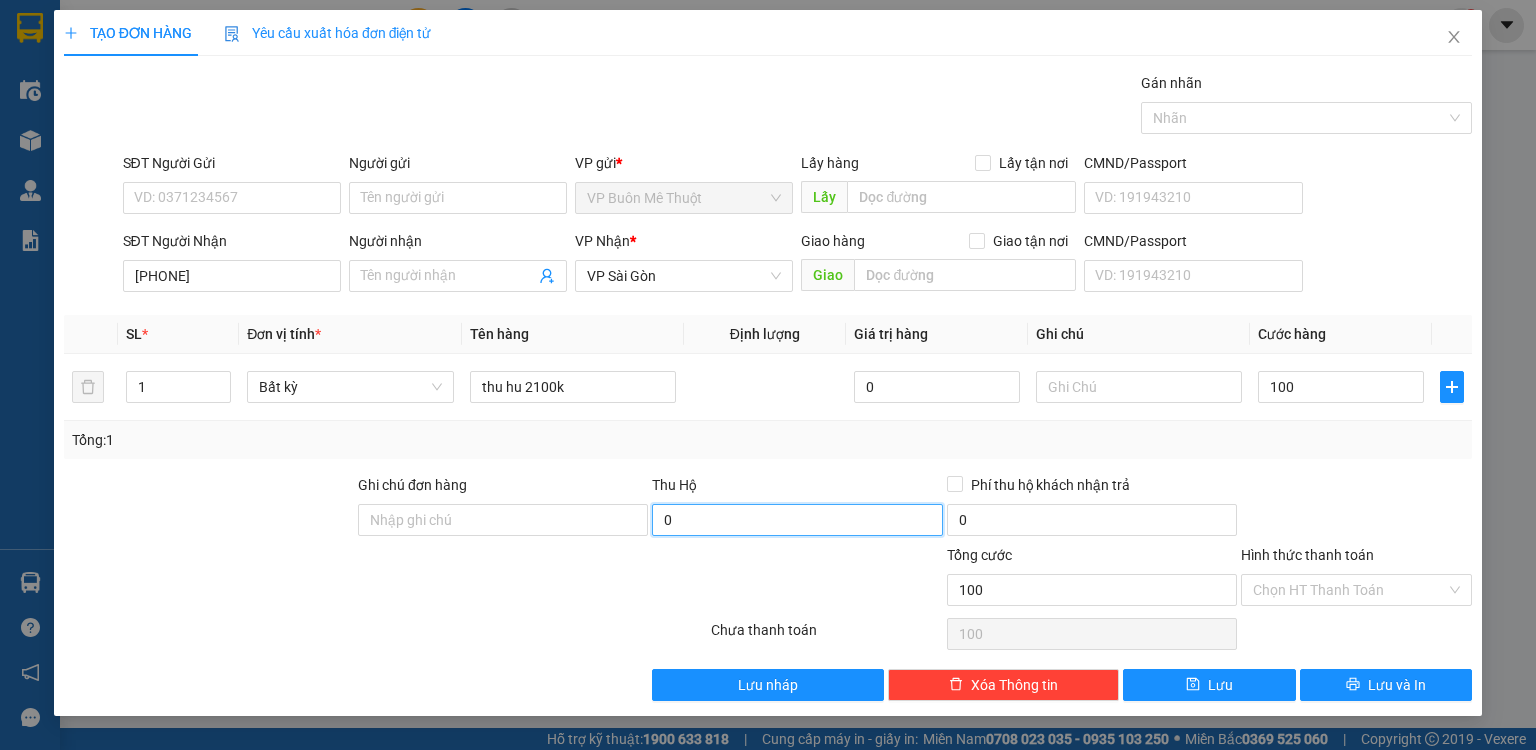 type on "100.000" 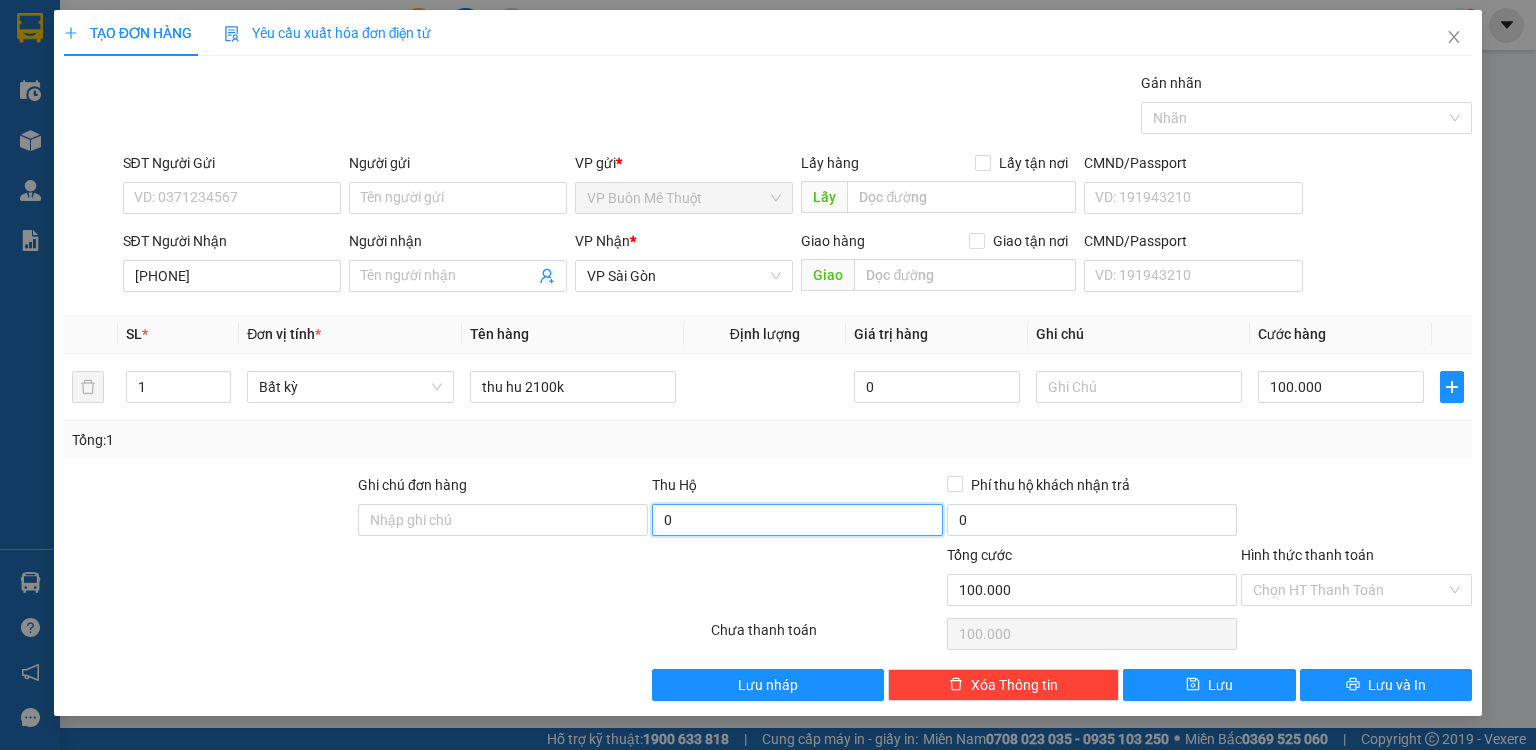 click on "0" at bounding box center [797, 520] 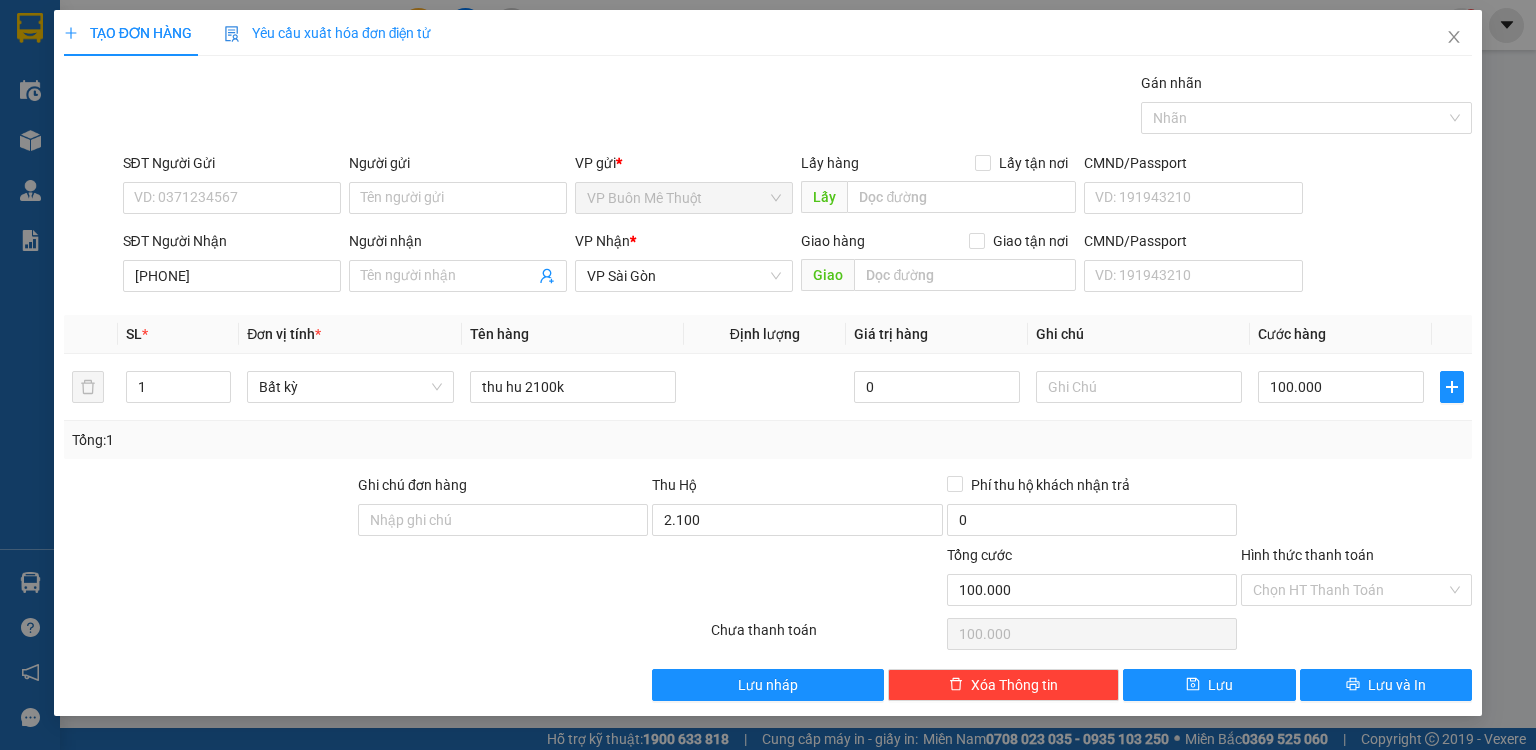 type on "2.100.000" 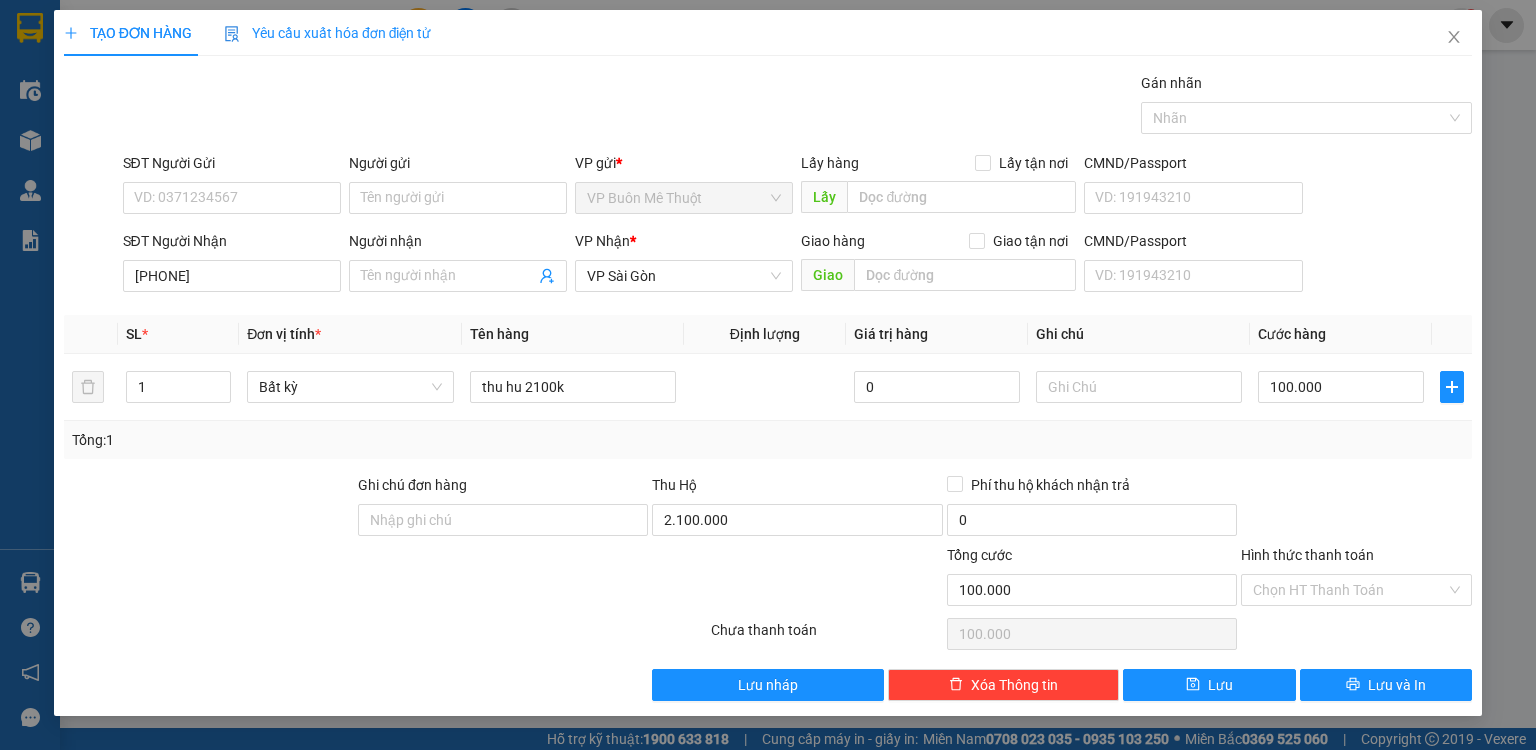 drag, startPoint x: 766, startPoint y: 562, endPoint x: 922, endPoint y: 575, distance: 156.54073 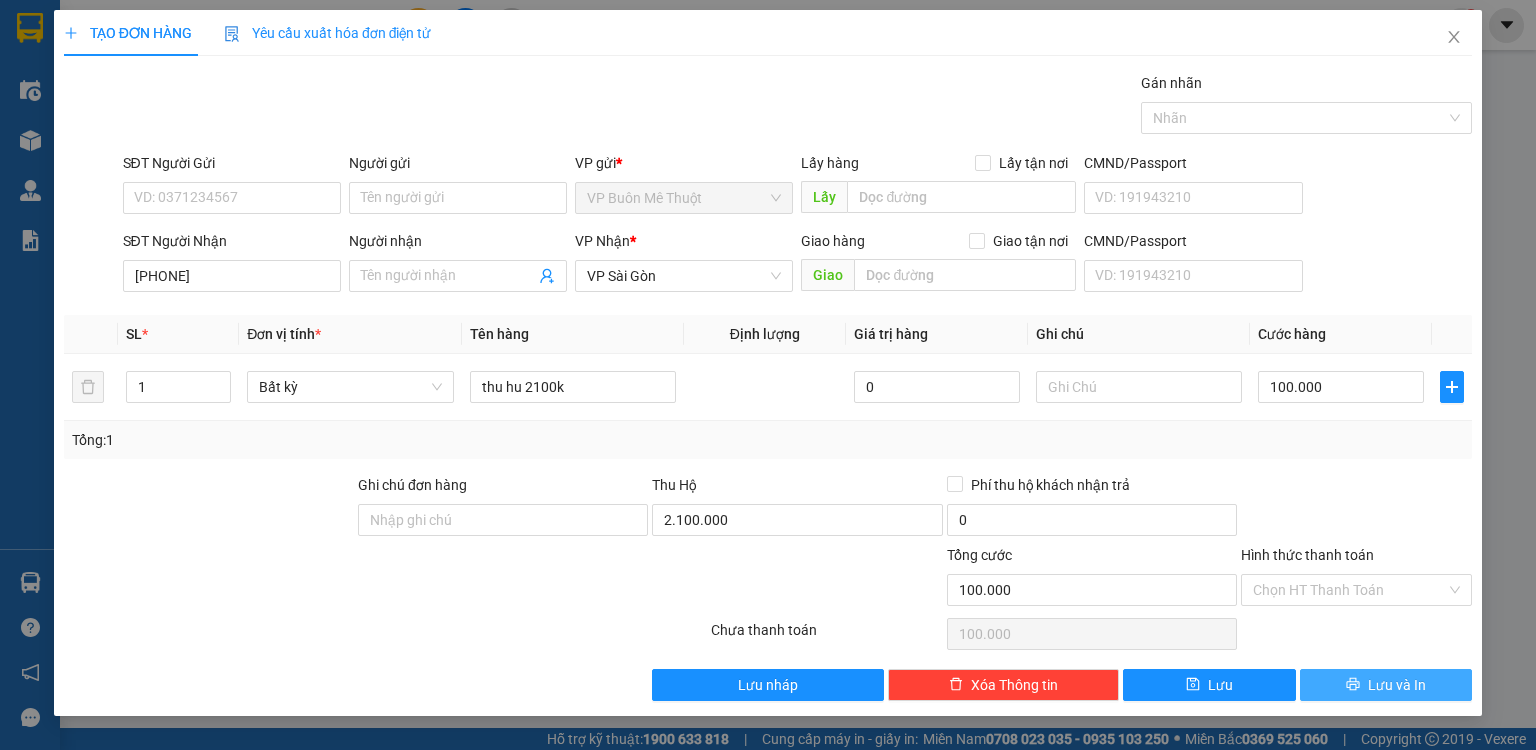 click 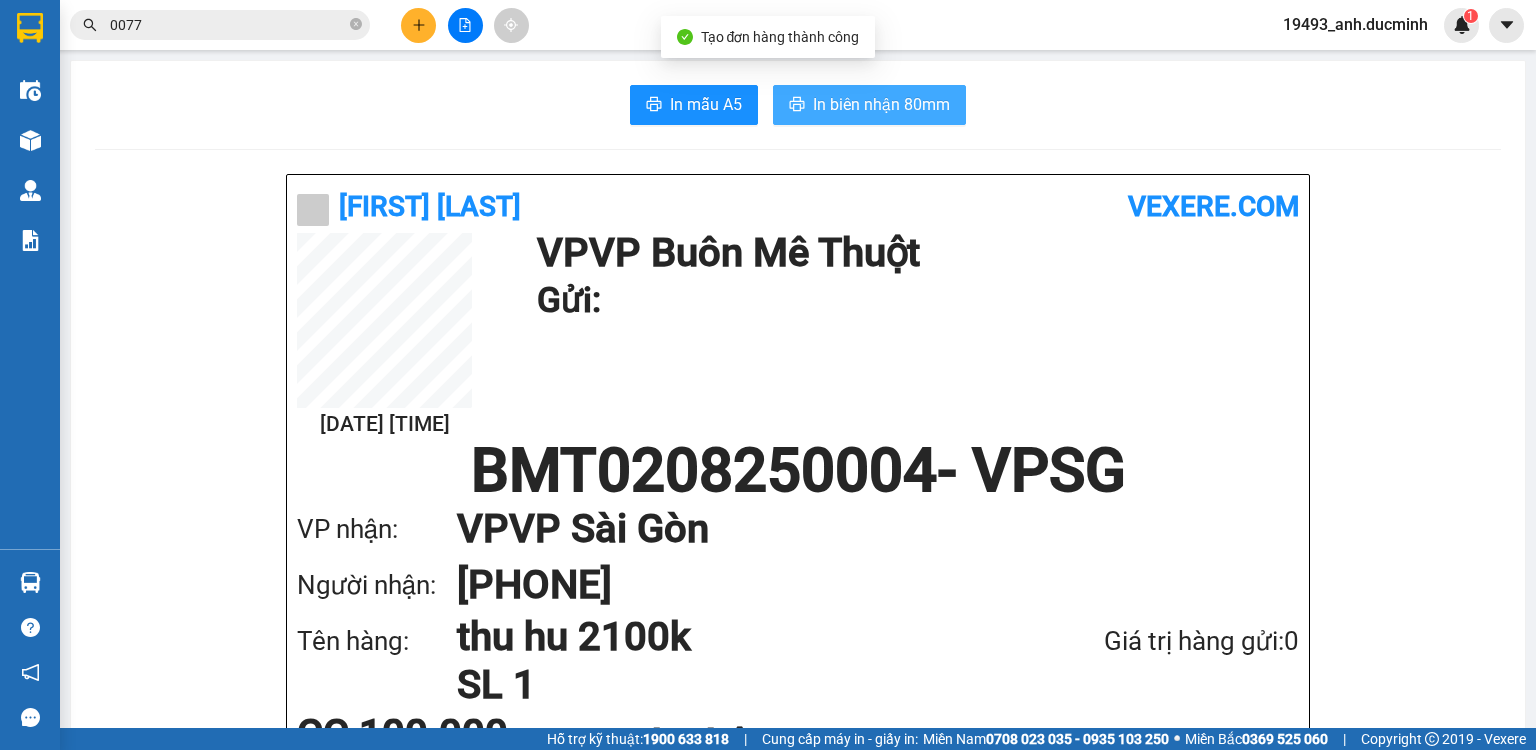 click on "In biên nhận 80mm" at bounding box center [881, 104] 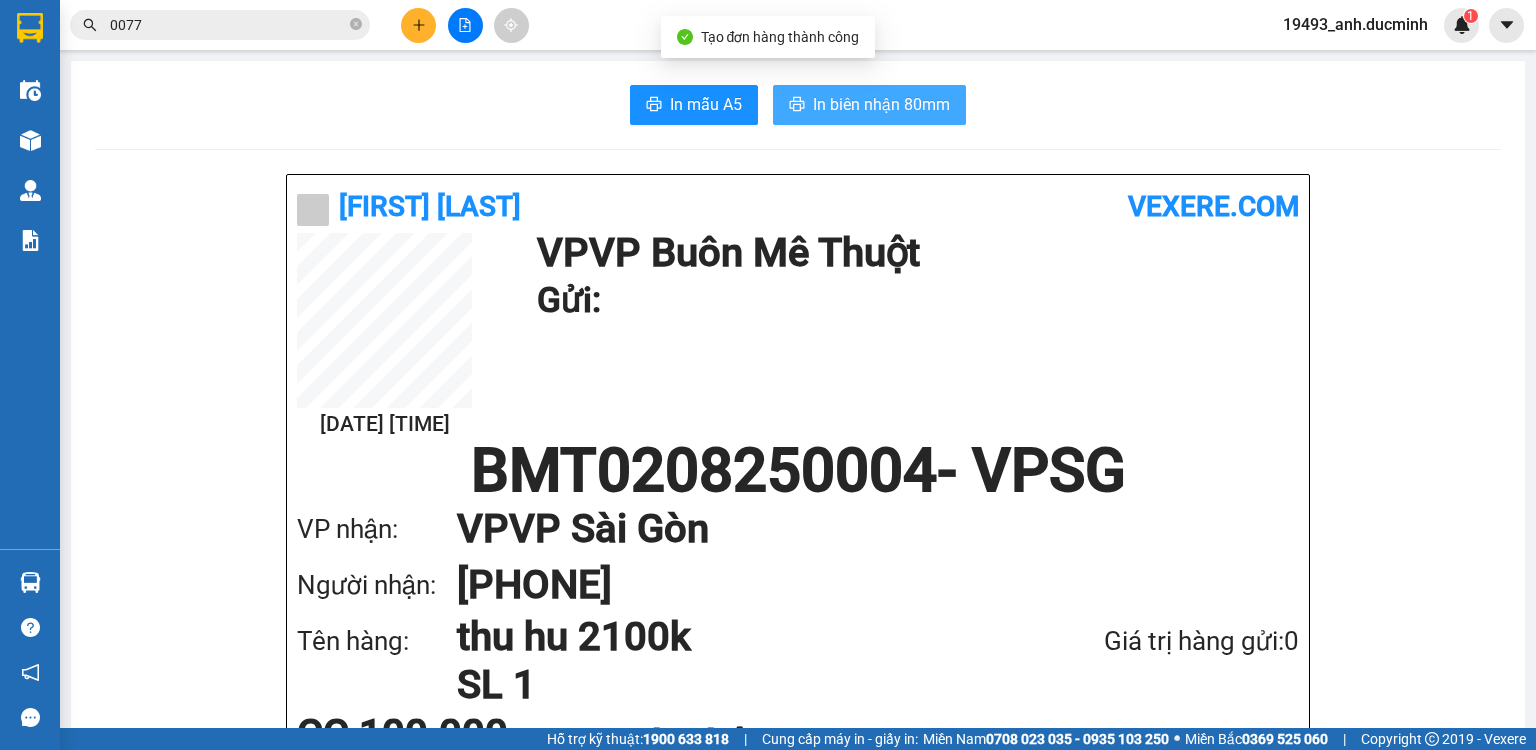 scroll, scrollTop: 0, scrollLeft: 0, axis: both 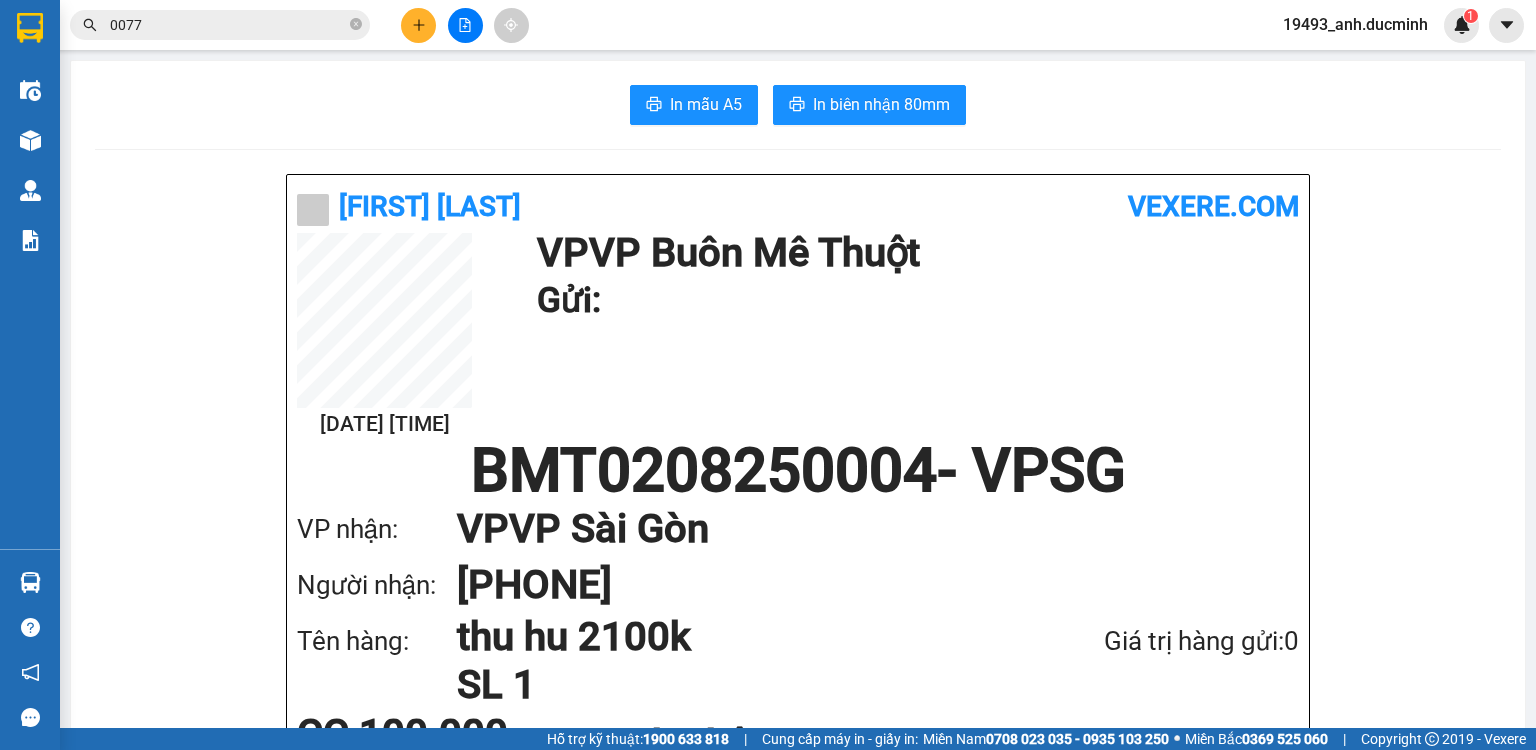 drag, startPoint x: 1513, startPoint y: 328, endPoint x: 1513, endPoint y: 316, distance: 12 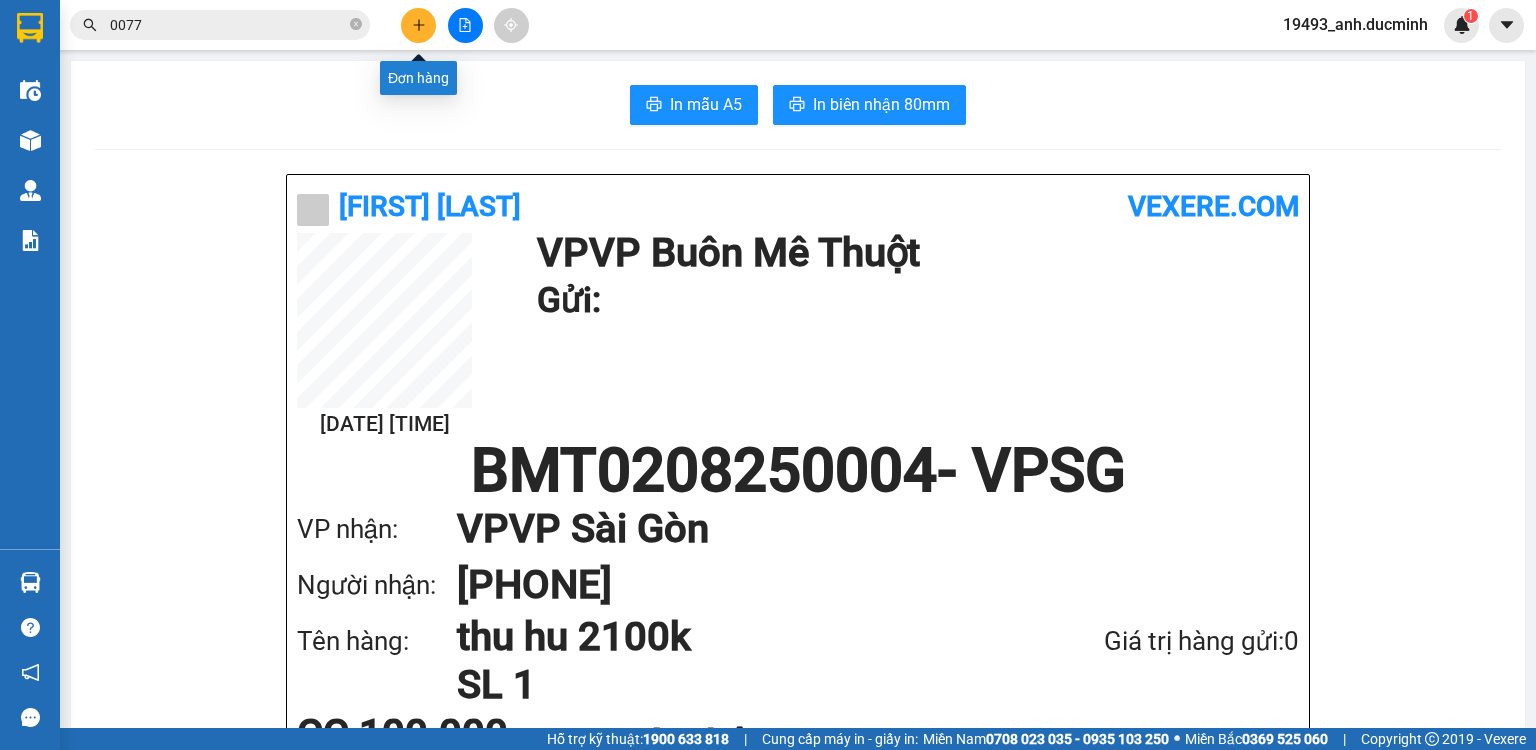 click 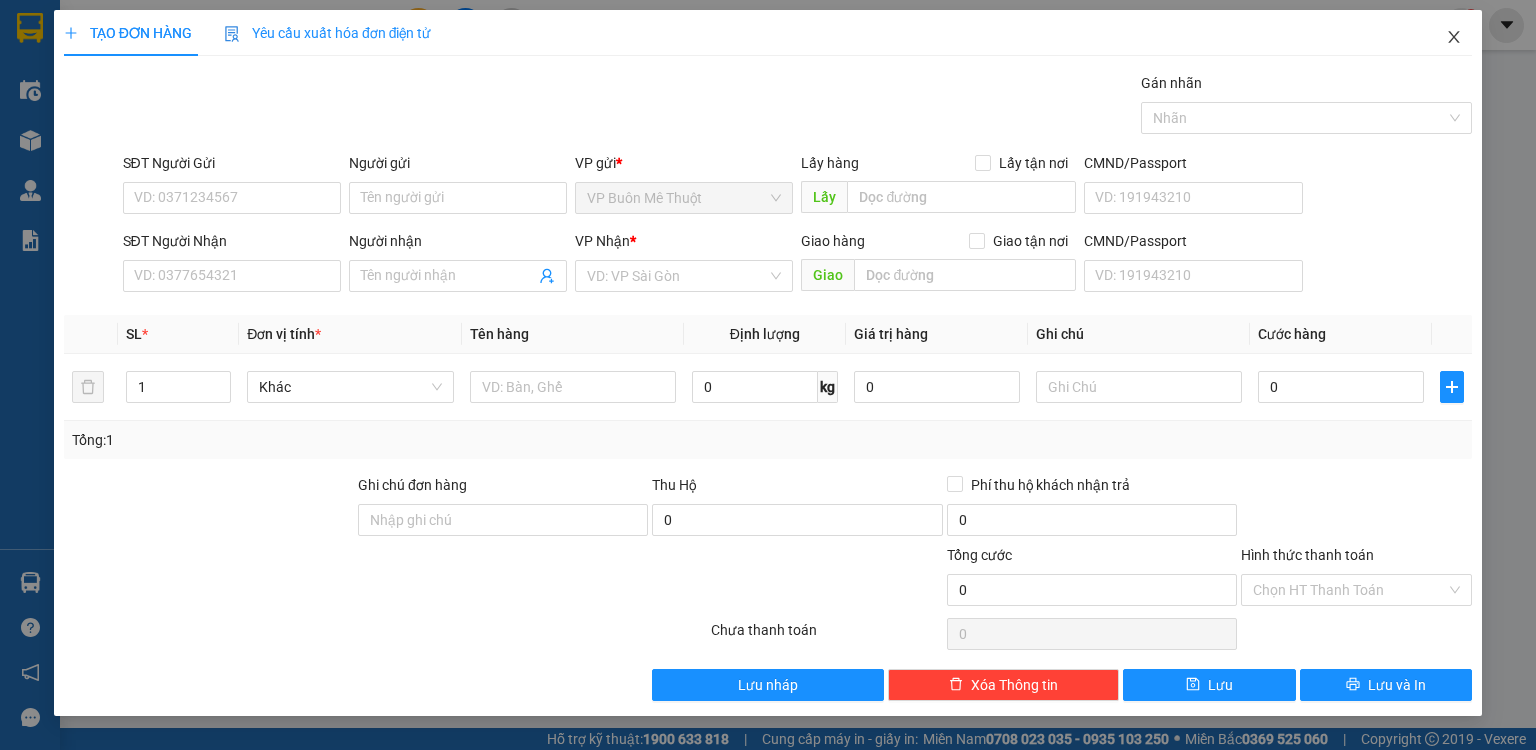 click 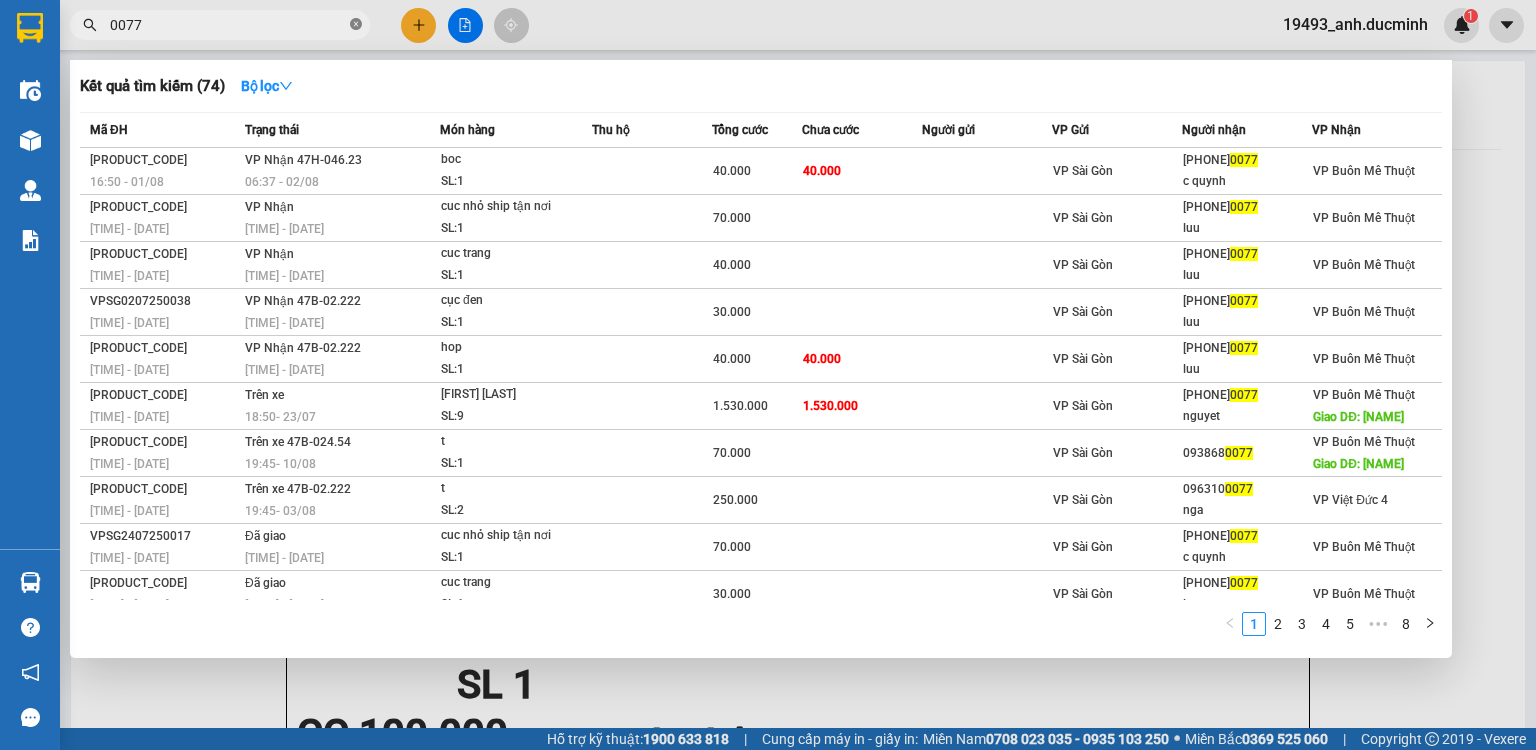 click 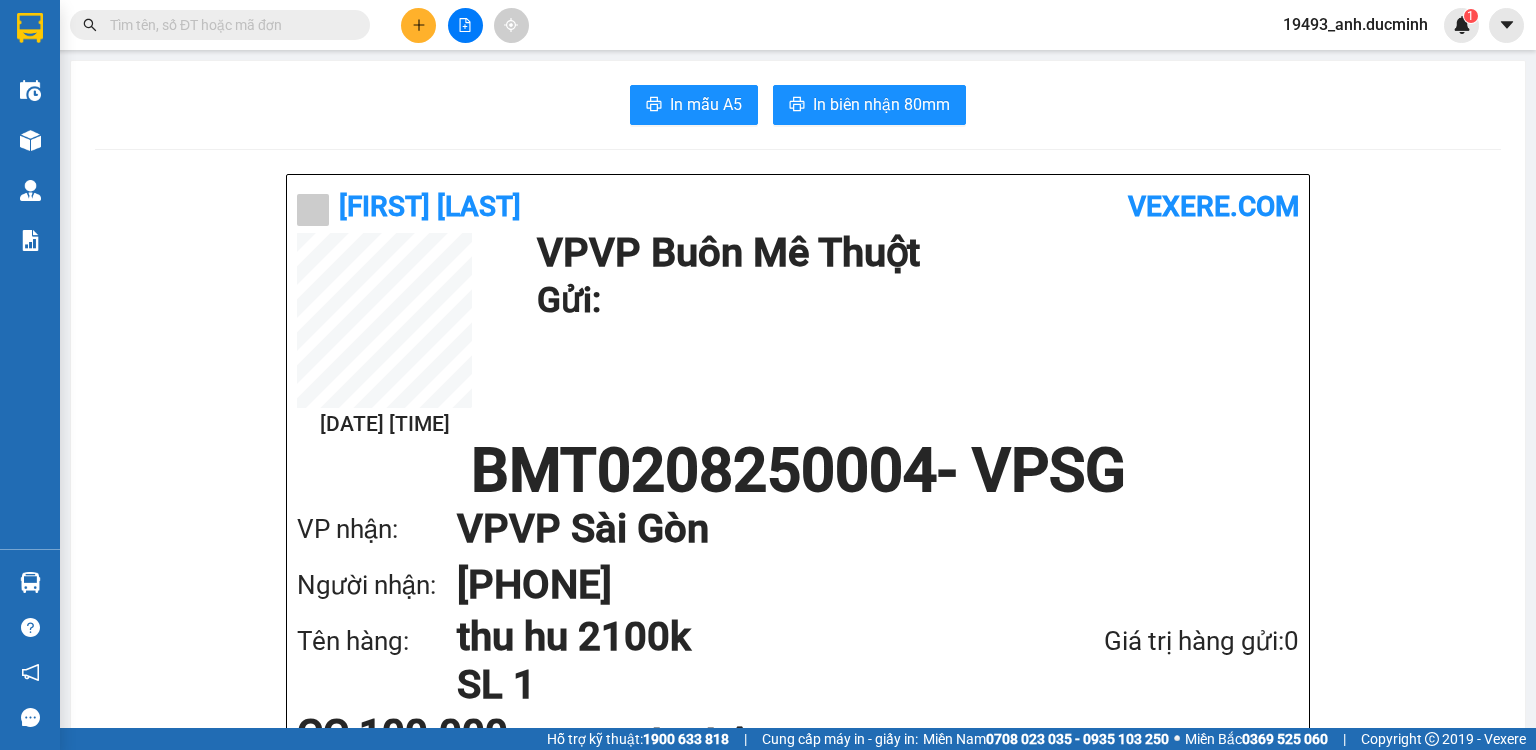click at bounding box center [228, 25] 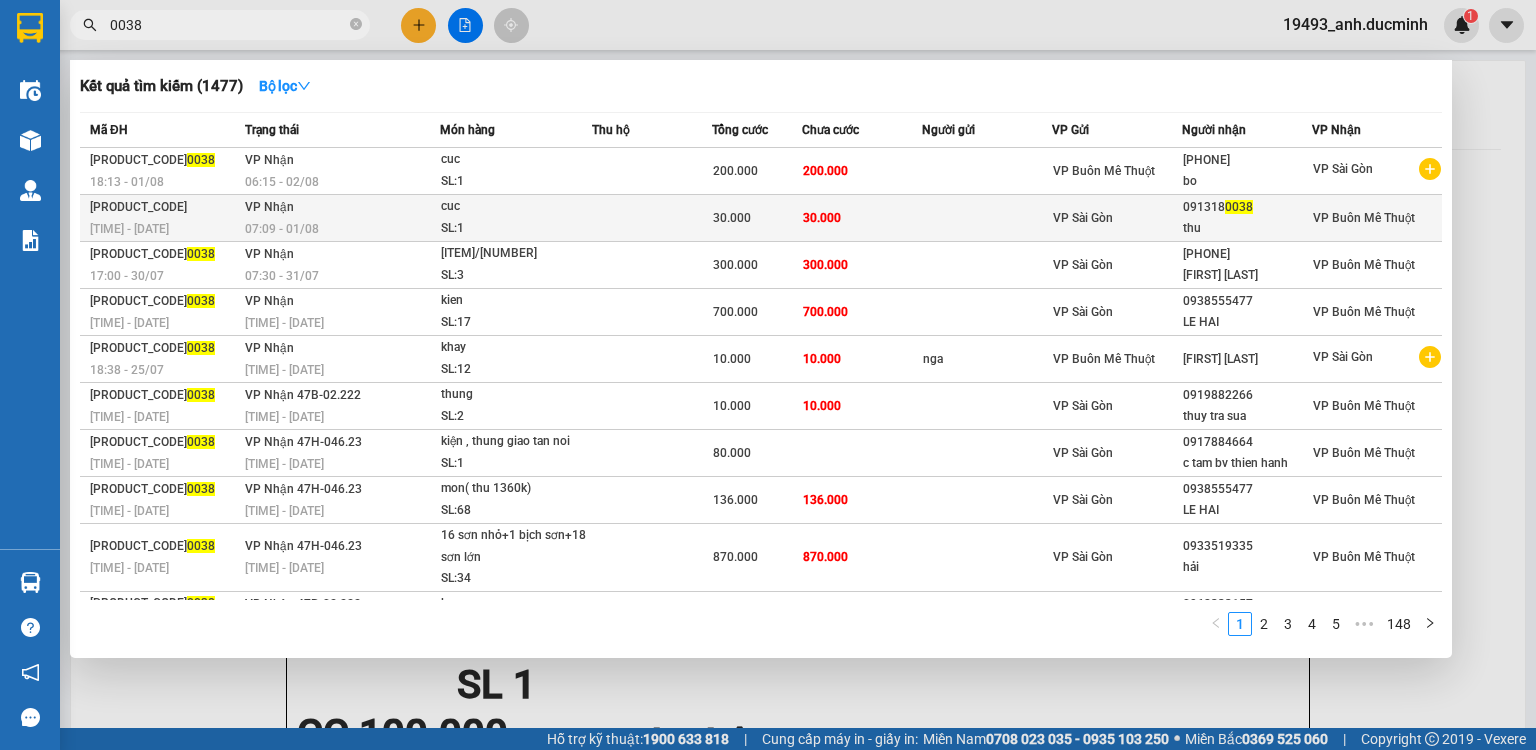 type on "0038" 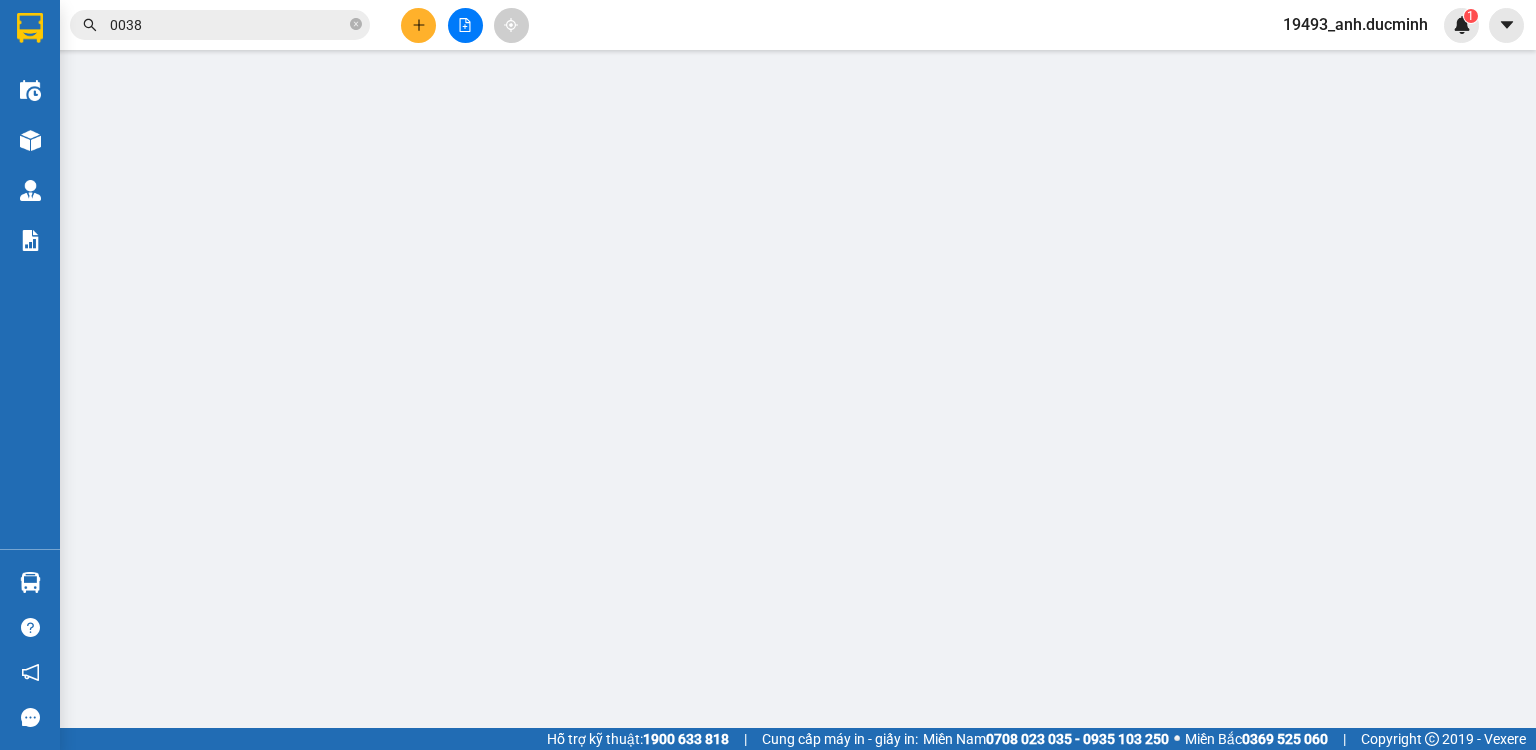 type on "[PHONE]" 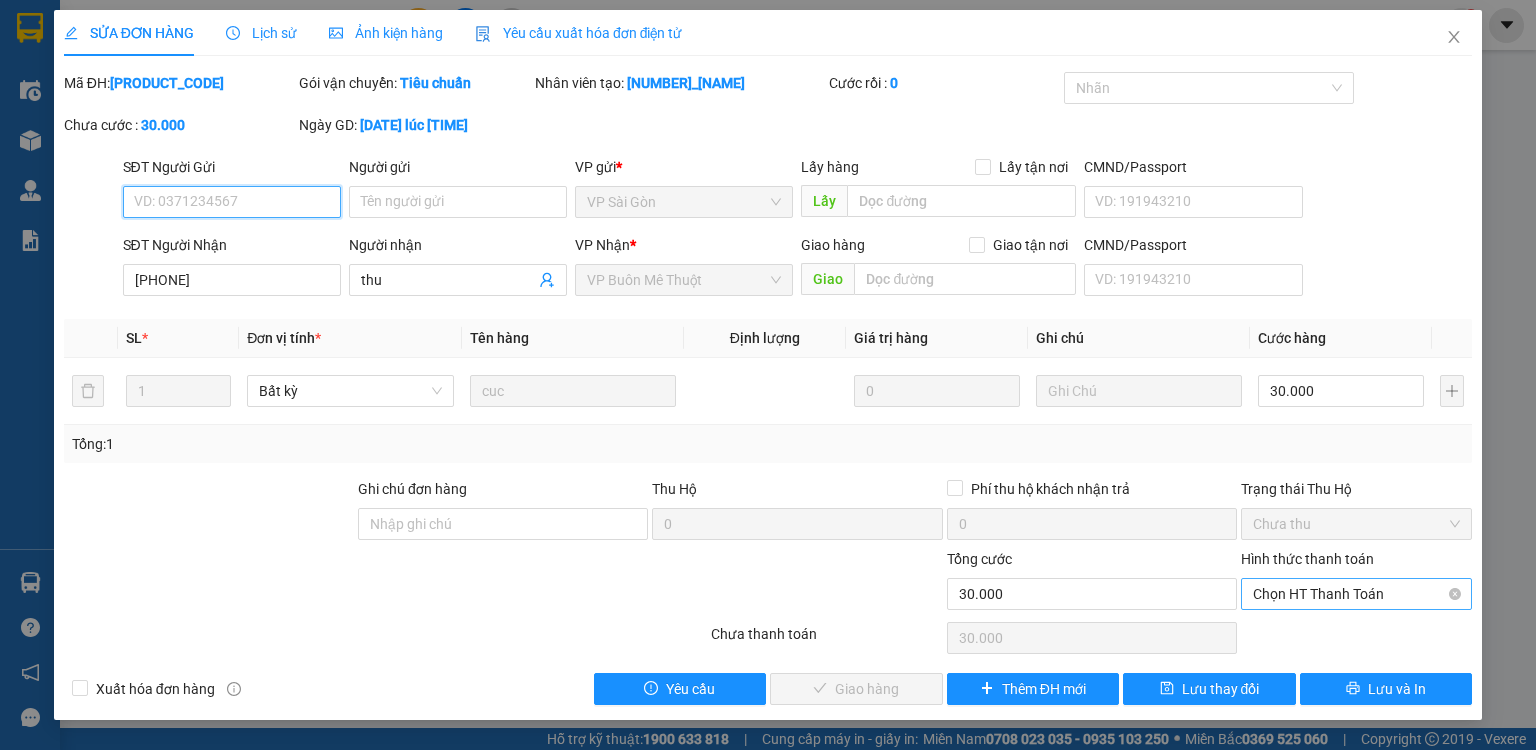 click on "Chọn HT Thanh Toán" at bounding box center (1356, 594) 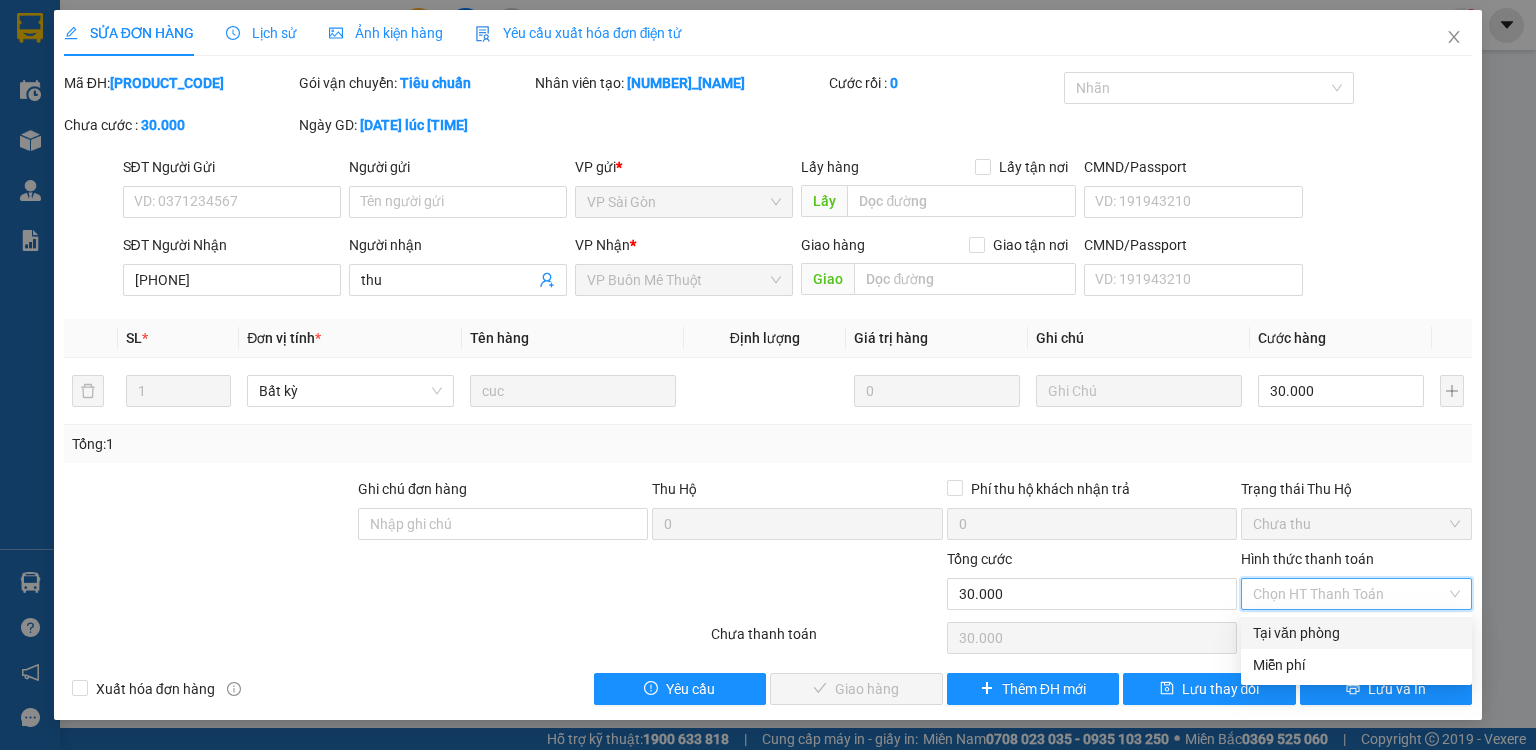 drag, startPoint x: 1306, startPoint y: 629, endPoint x: 1089, endPoint y: 655, distance: 218.55205 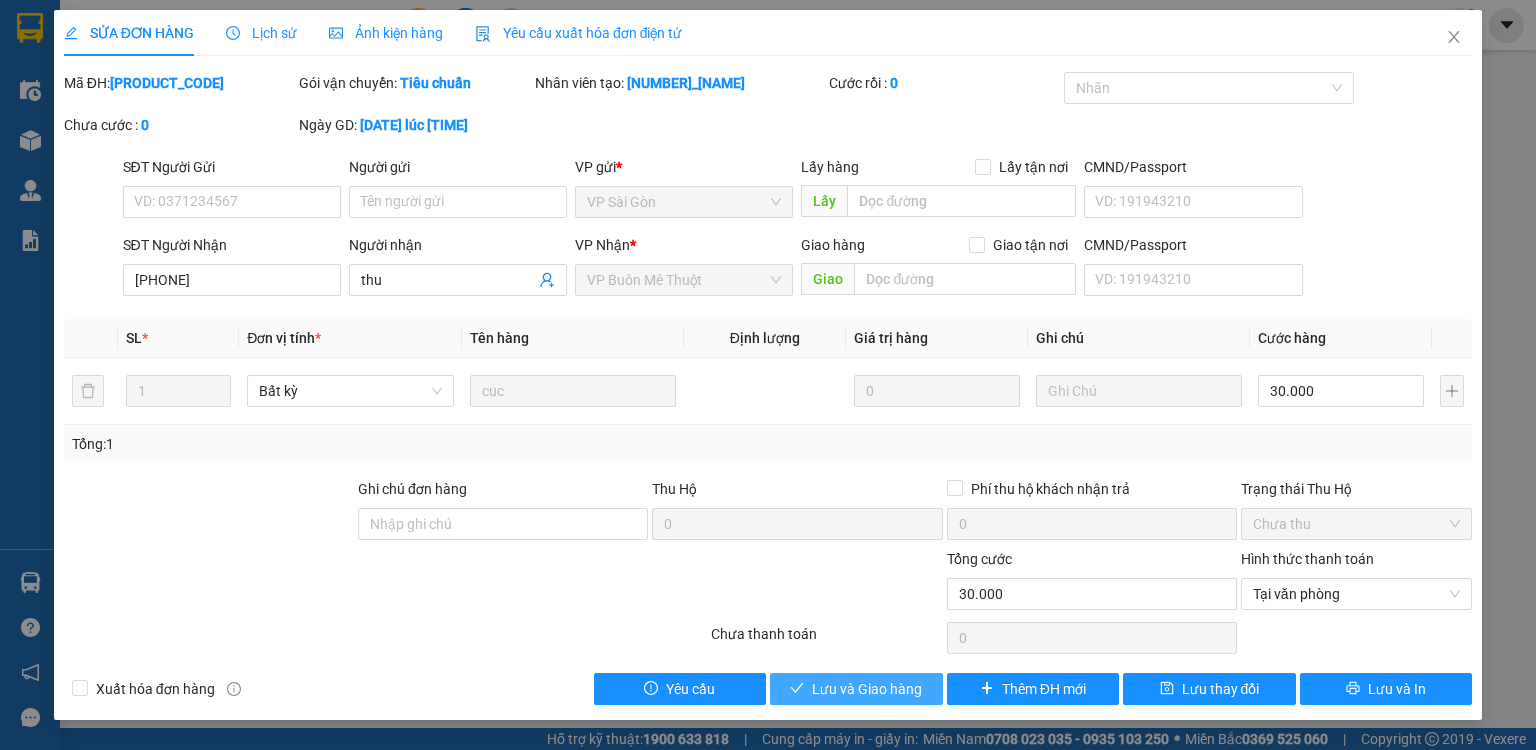 drag, startPoint x: 845, startPoint y: 690, endPoint x: 356, endPoint y: 176, distance: 709.44836 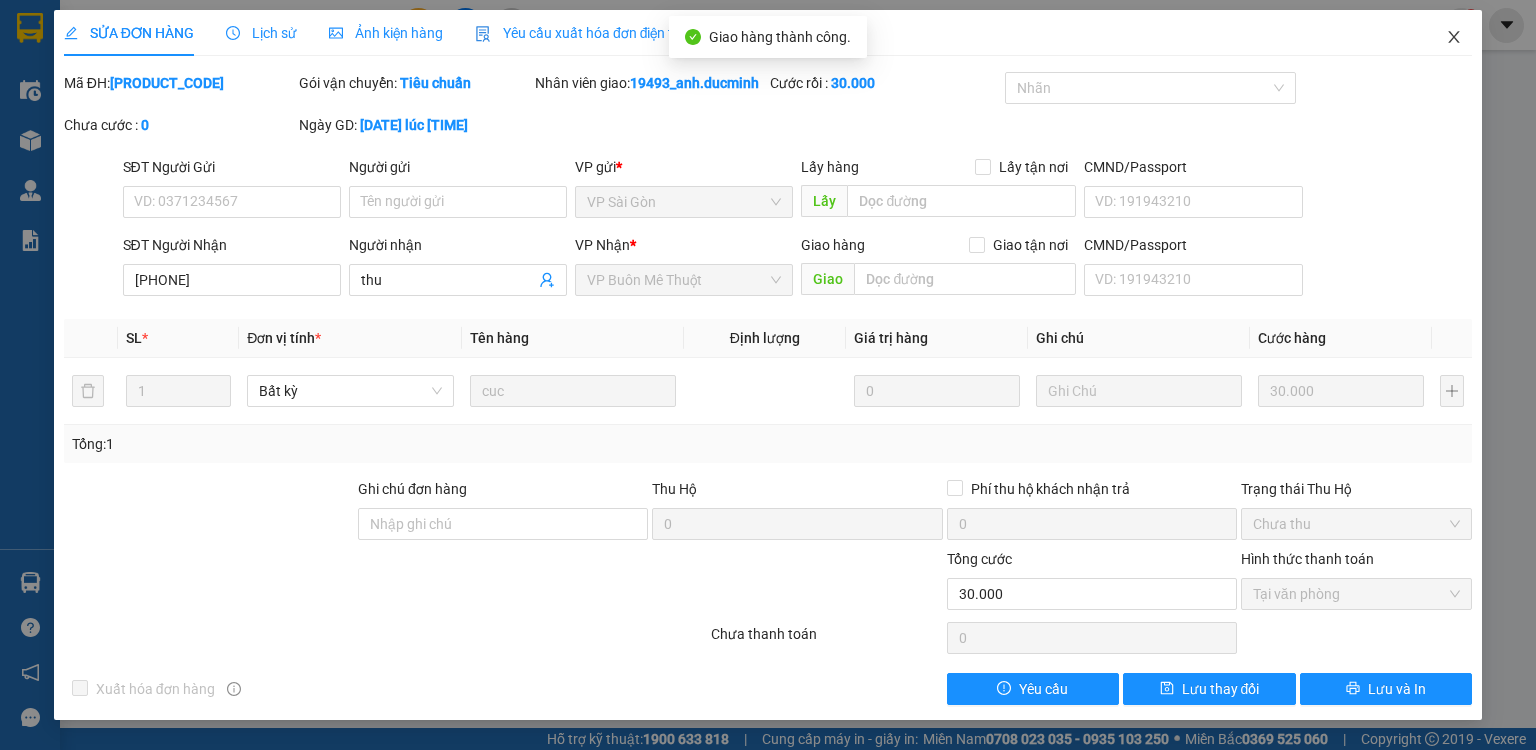 click 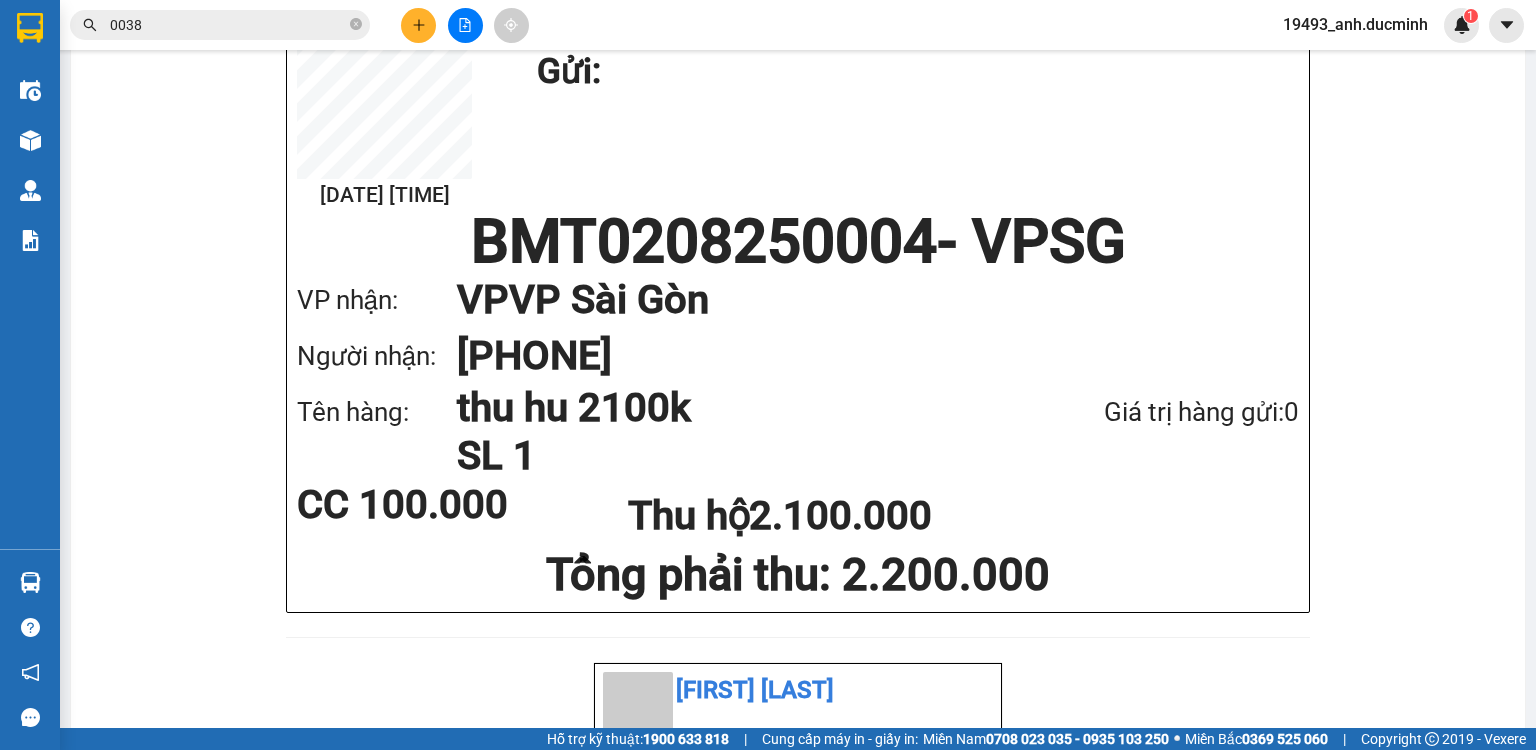 scroll, scrollTop: 0, scrollLeft: 0, axis: both 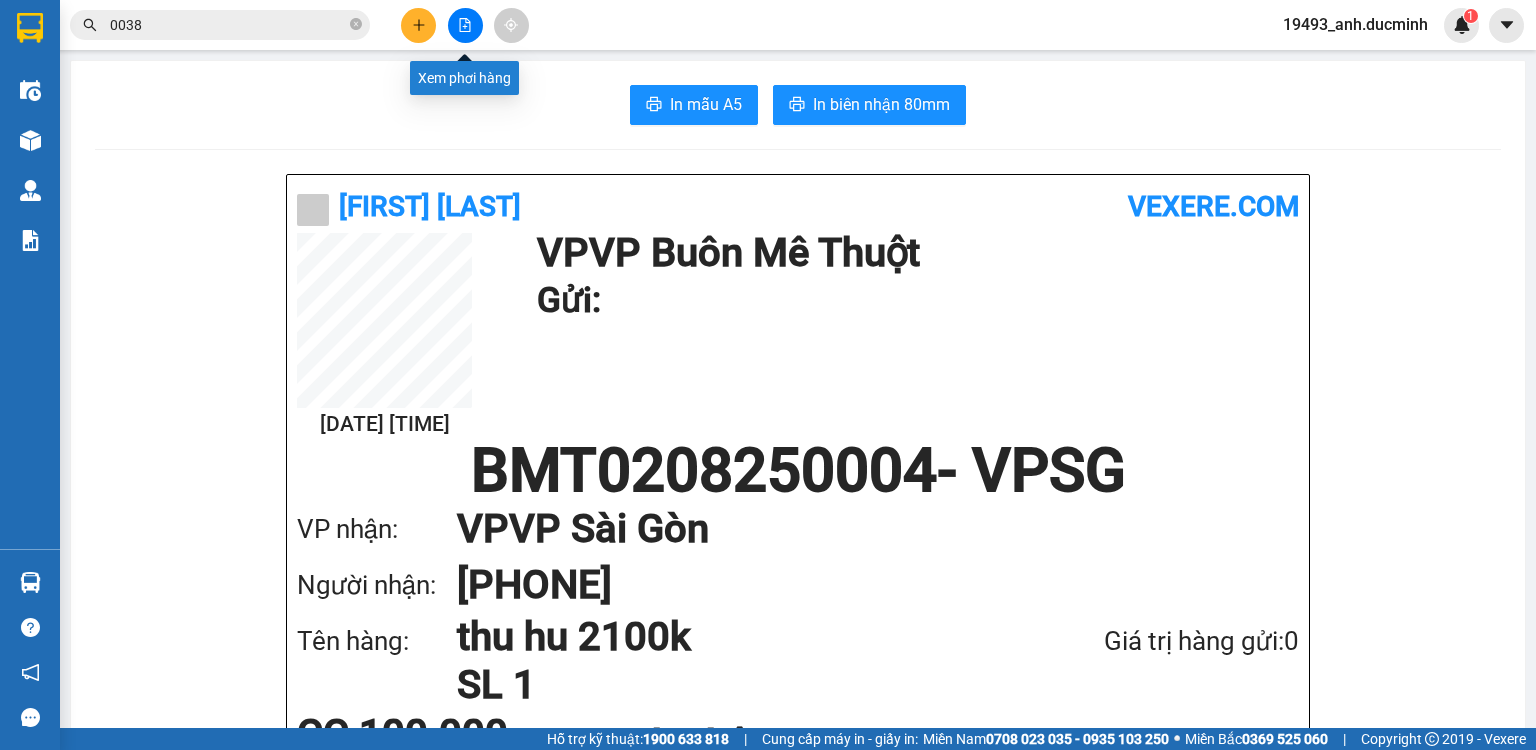 click at bounding box center [465, 25] 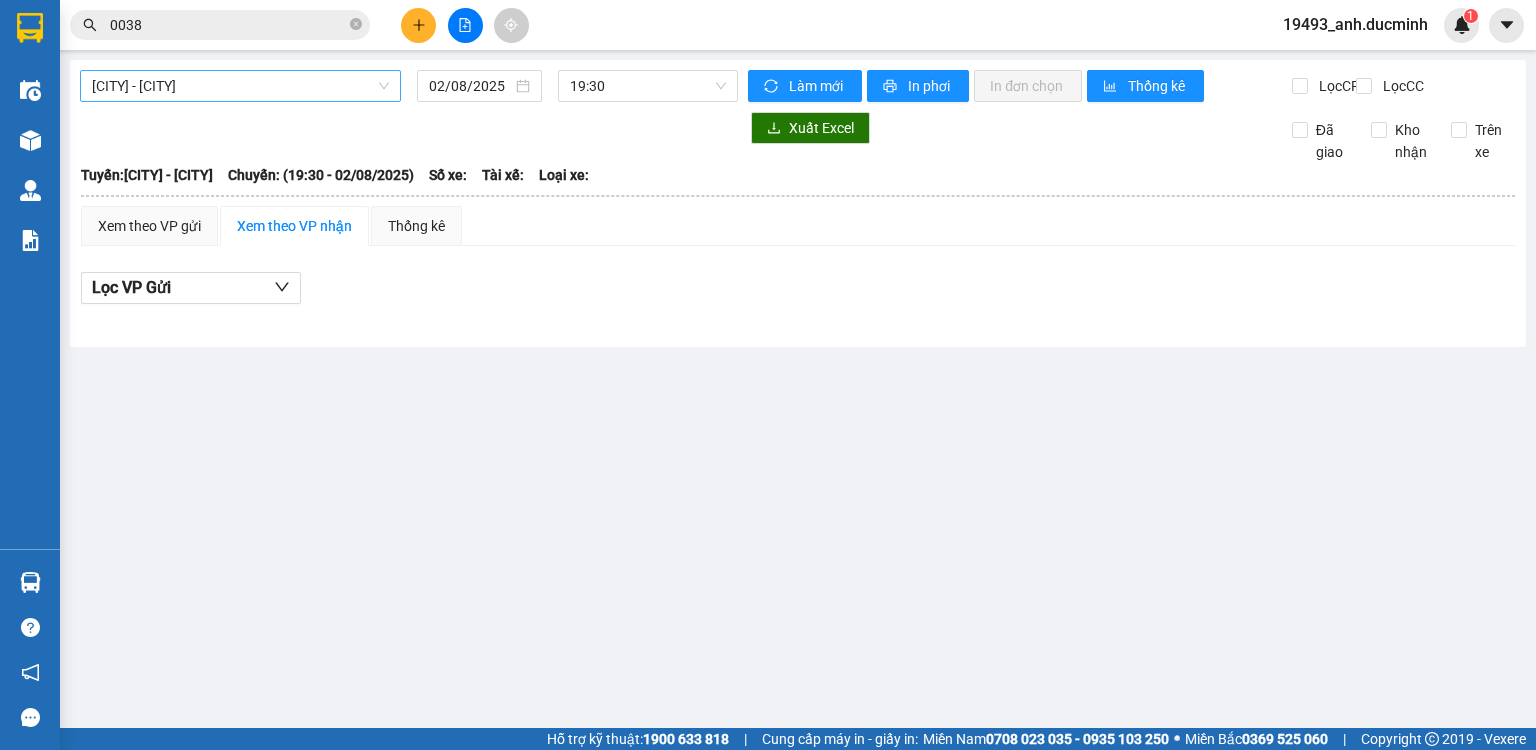 click on "[CITY] - [CITY]" at bounding box center (240, 86) 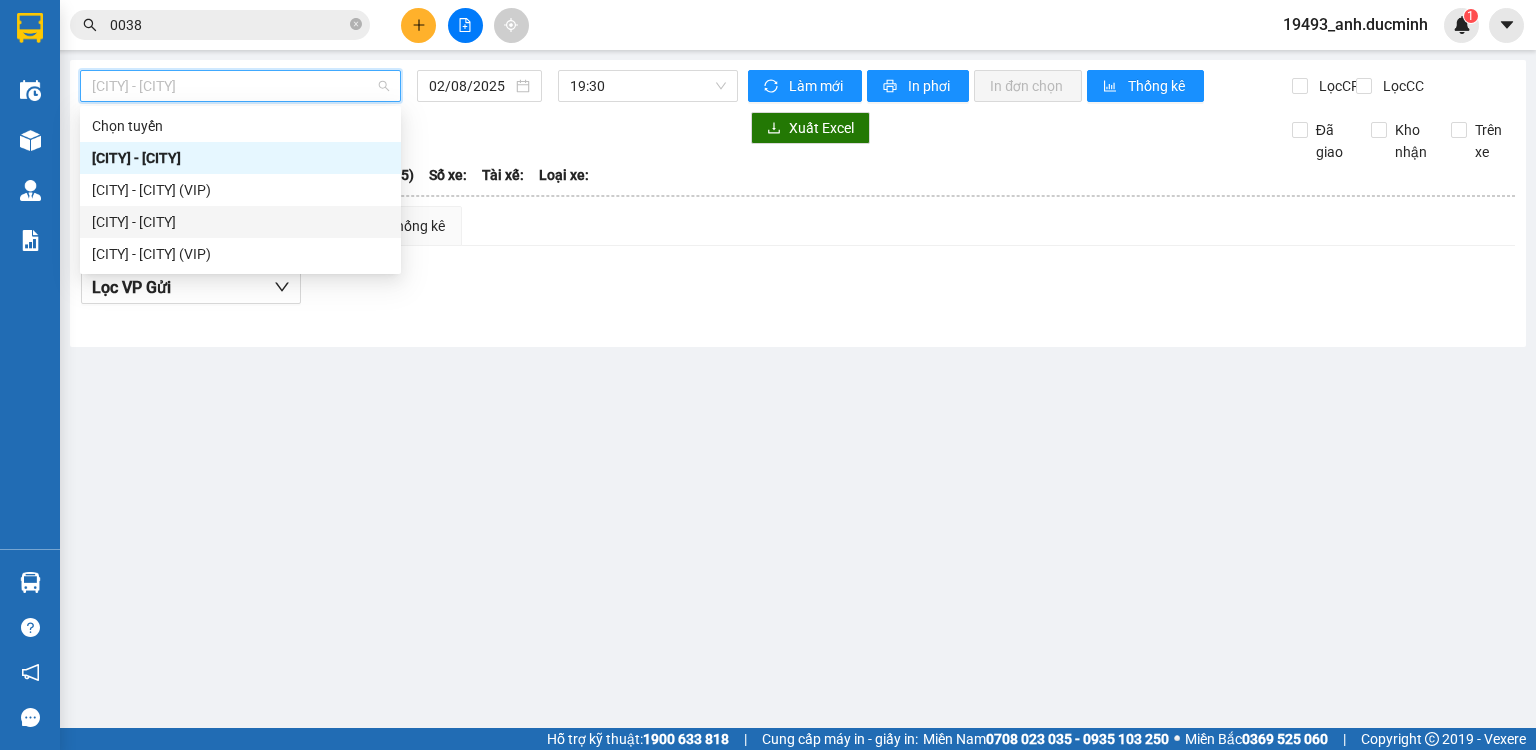click on "[CITY] - [CITY]" at bounding box center [240, 222] 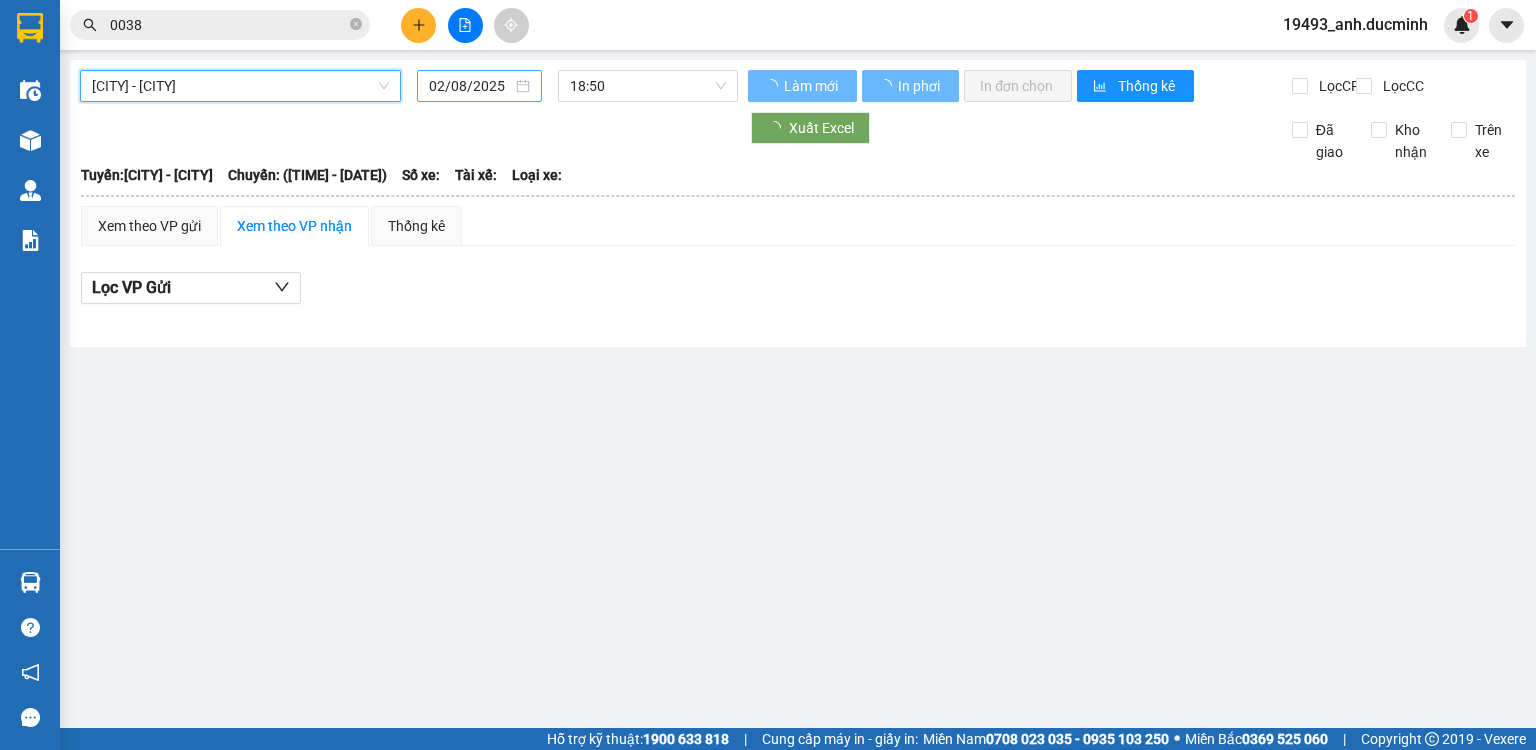 click on "02/08/2025" at bounding box center [470, 86] 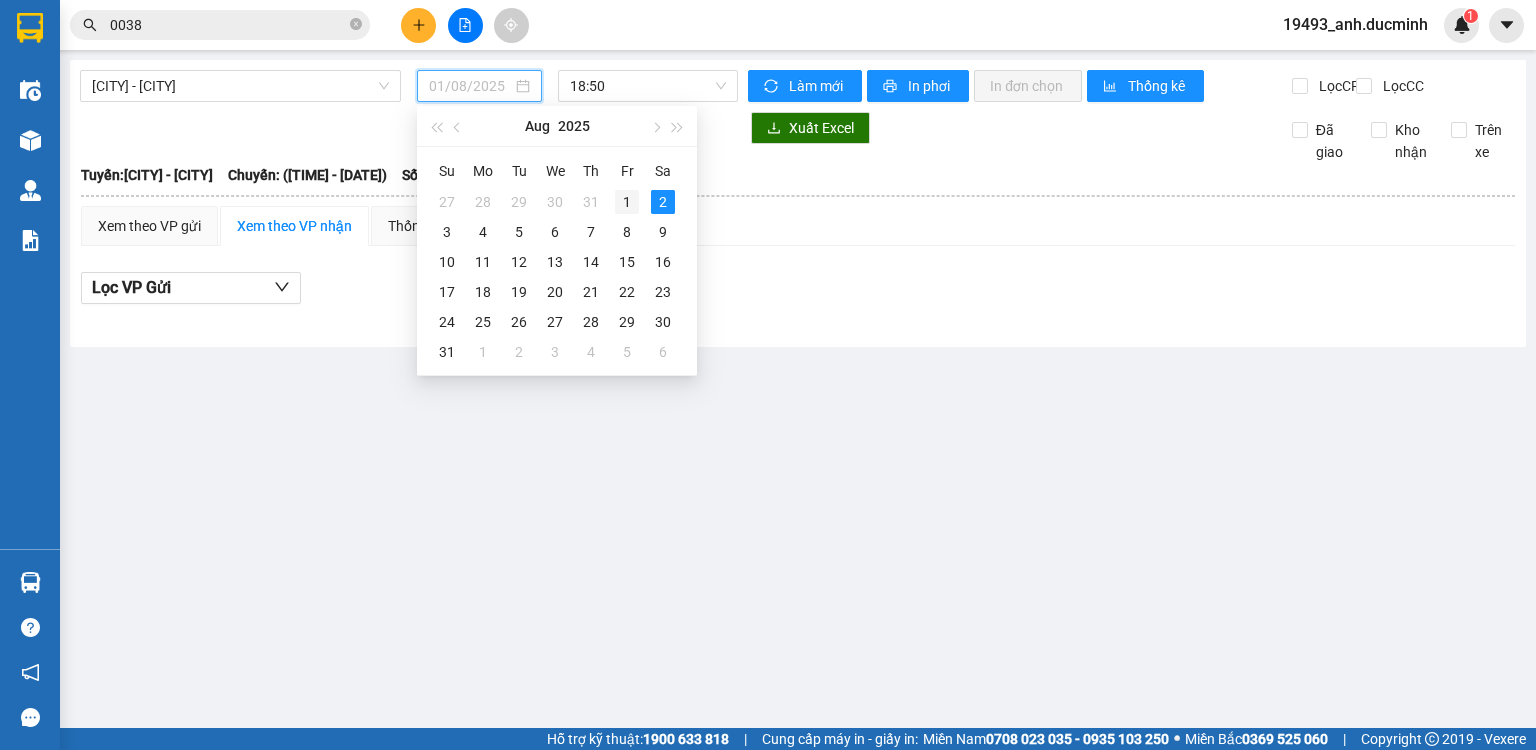 click on "1" at bounding box center [627, 202] 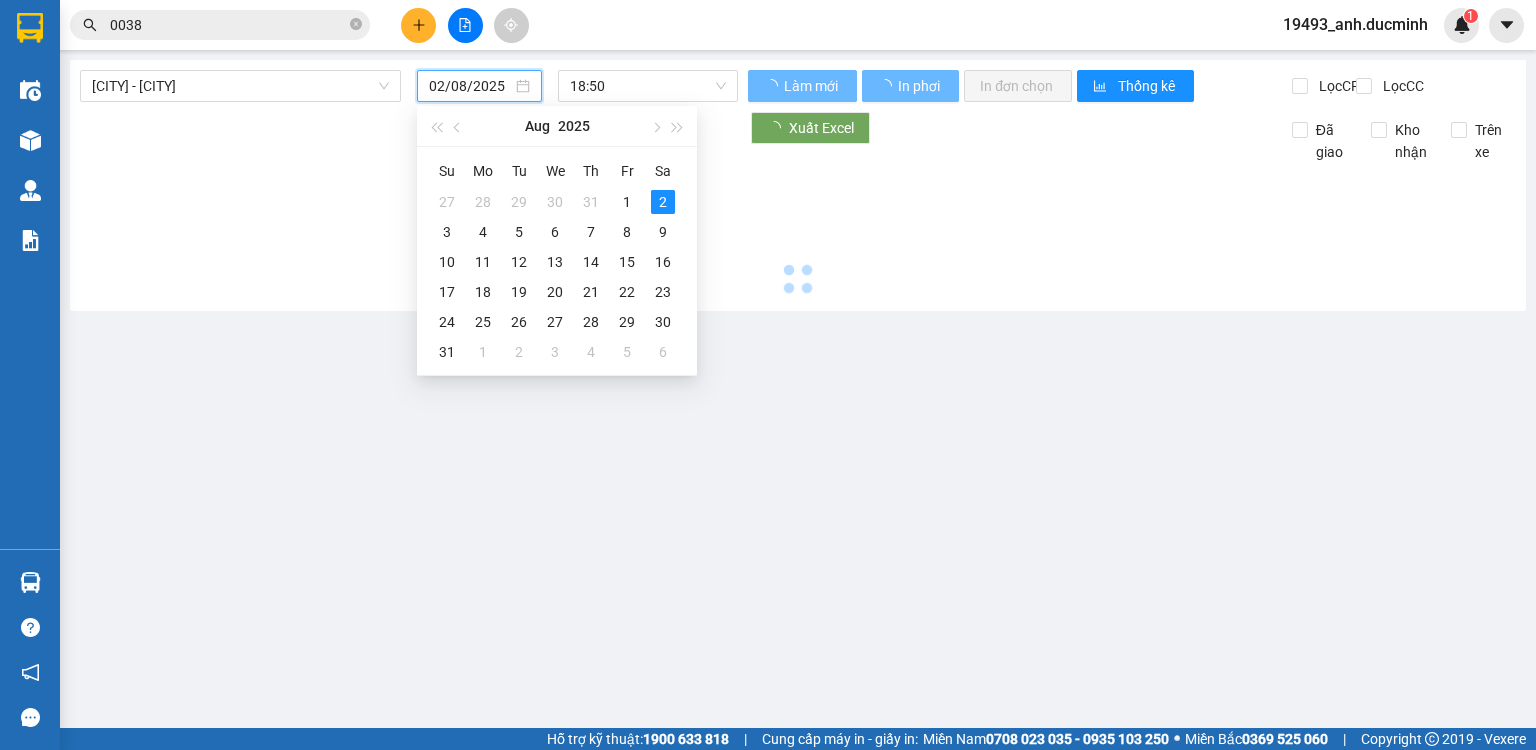 type on "01/08/2025" 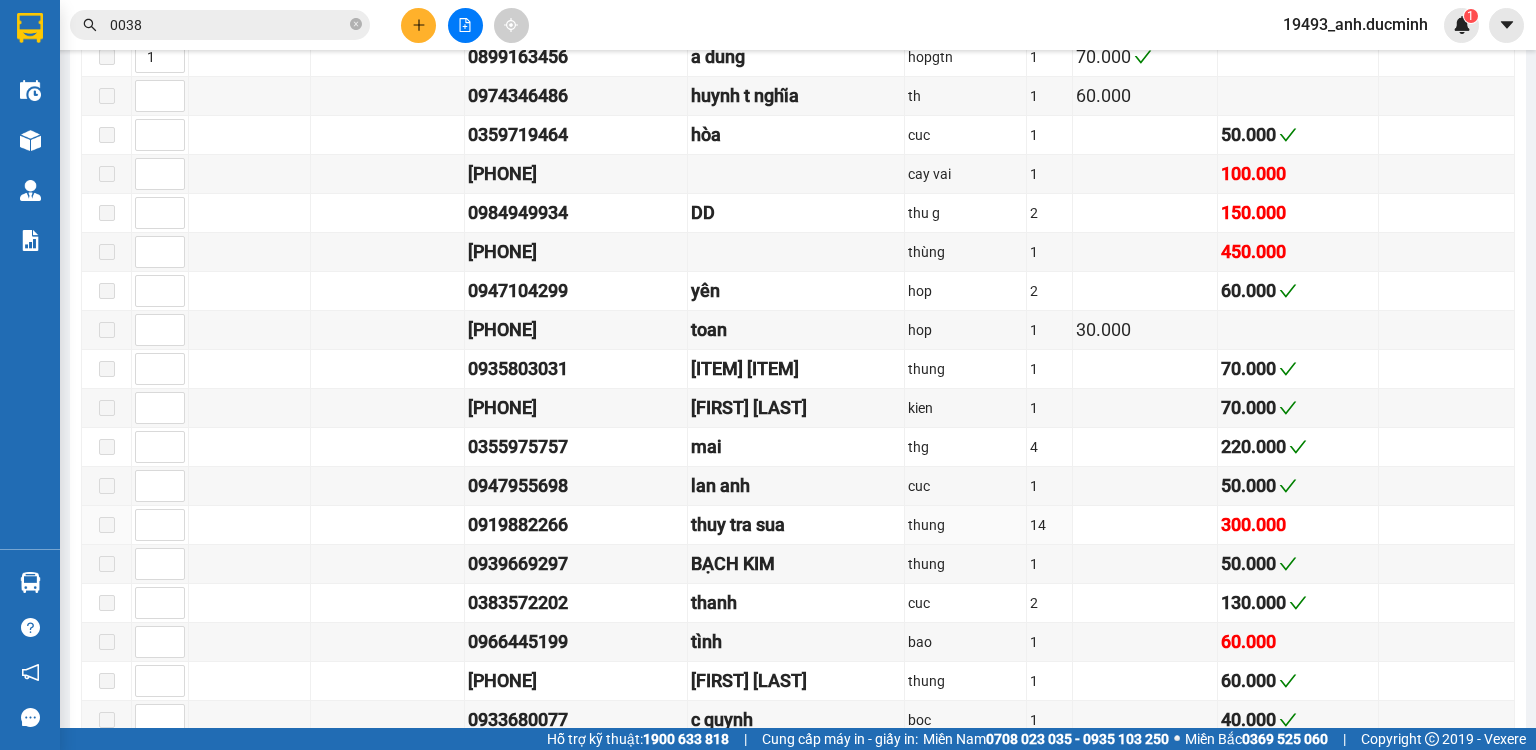 scroll, scrollTop: 720, scrollLeft: 0, axis: vertical 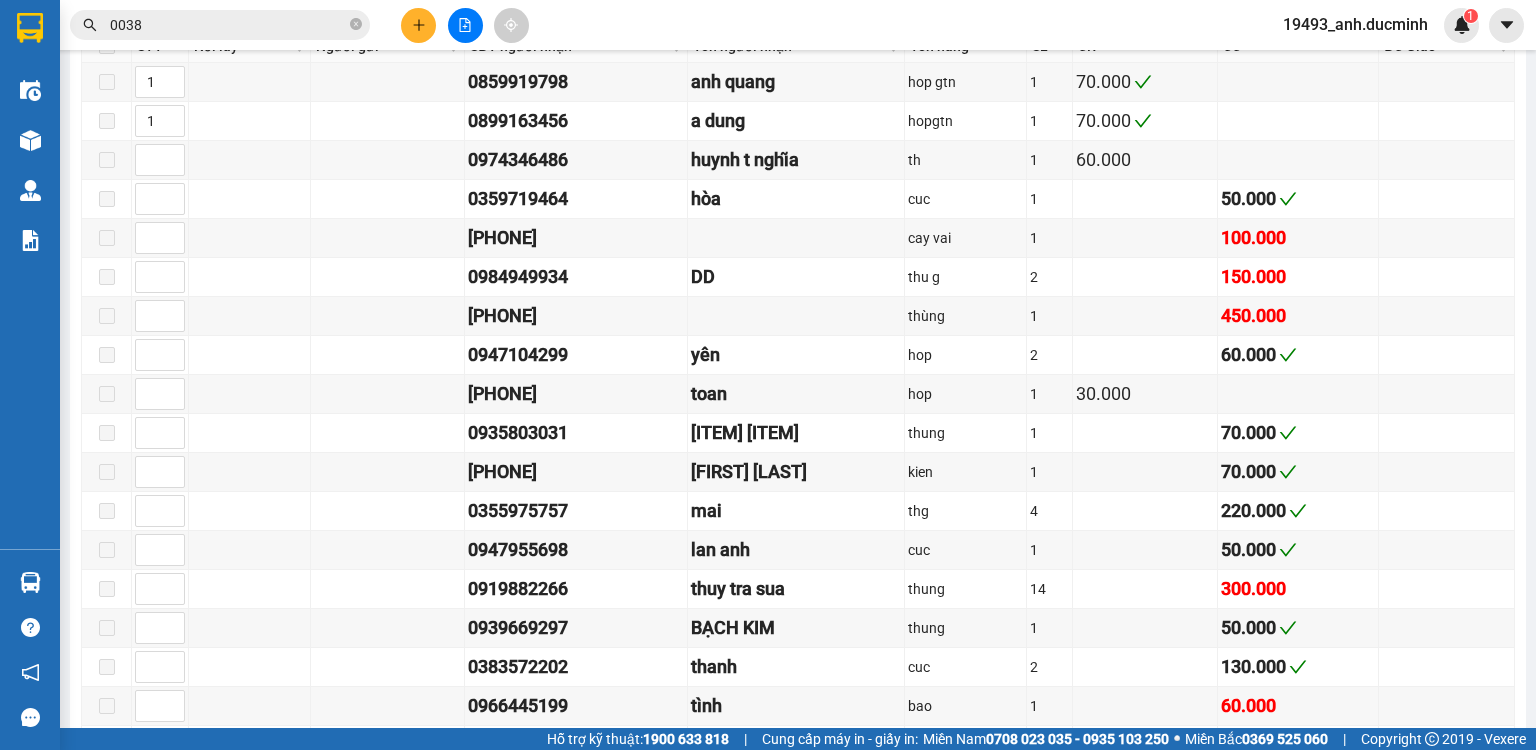 drag, startPoint x: 354, startPoint y: 23, endPoint x: 333, endPoint y: 23, distance: 21 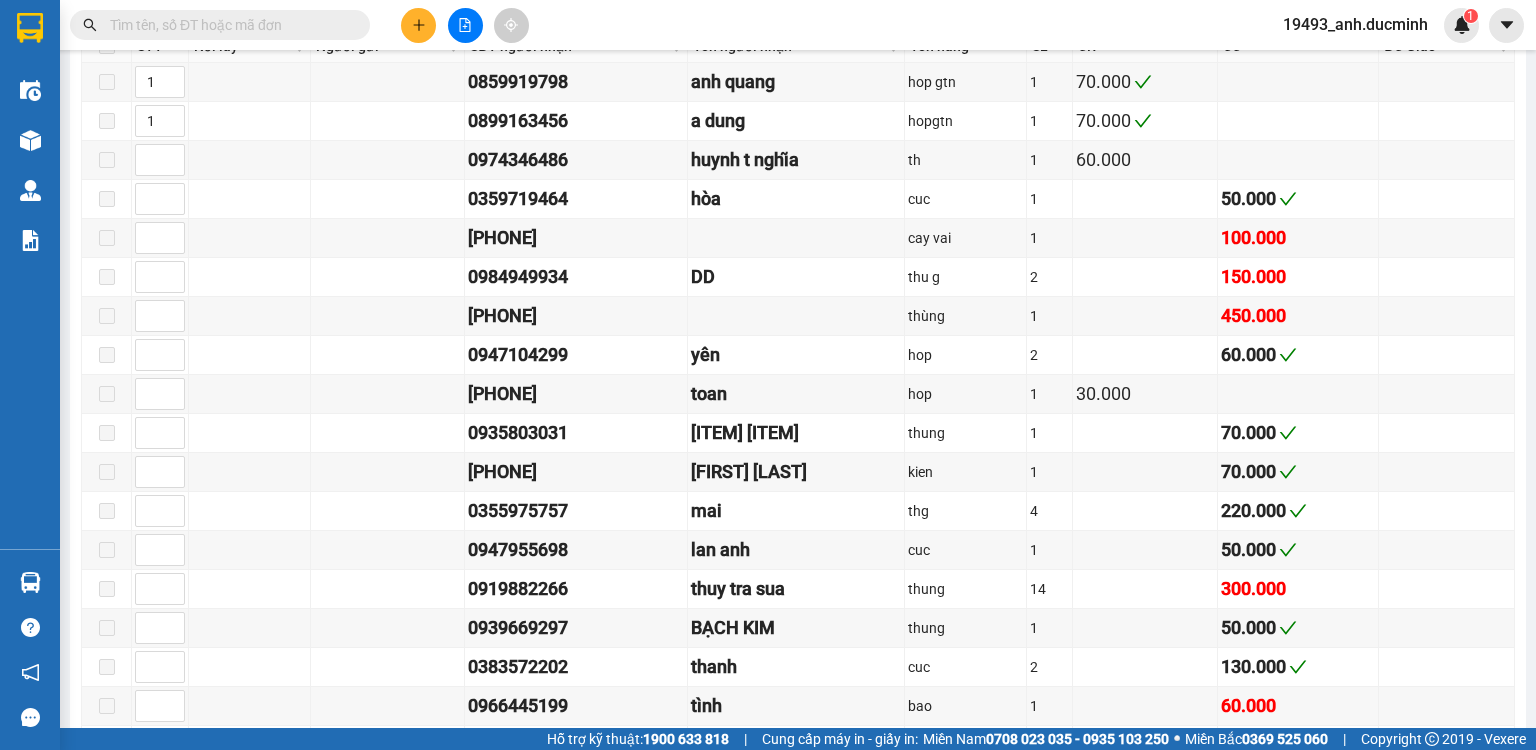 click at bounding box center (228, 25) 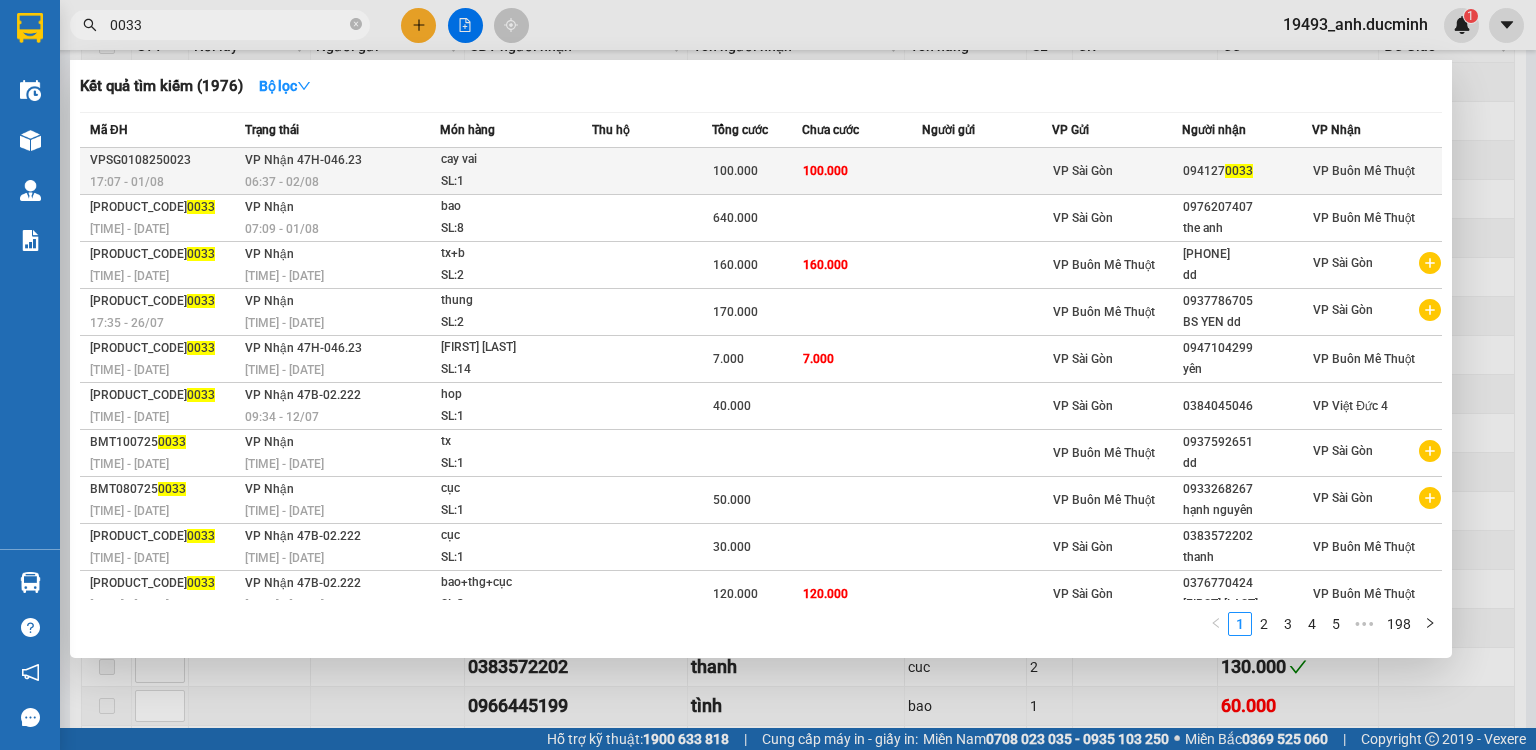 type on "0033" 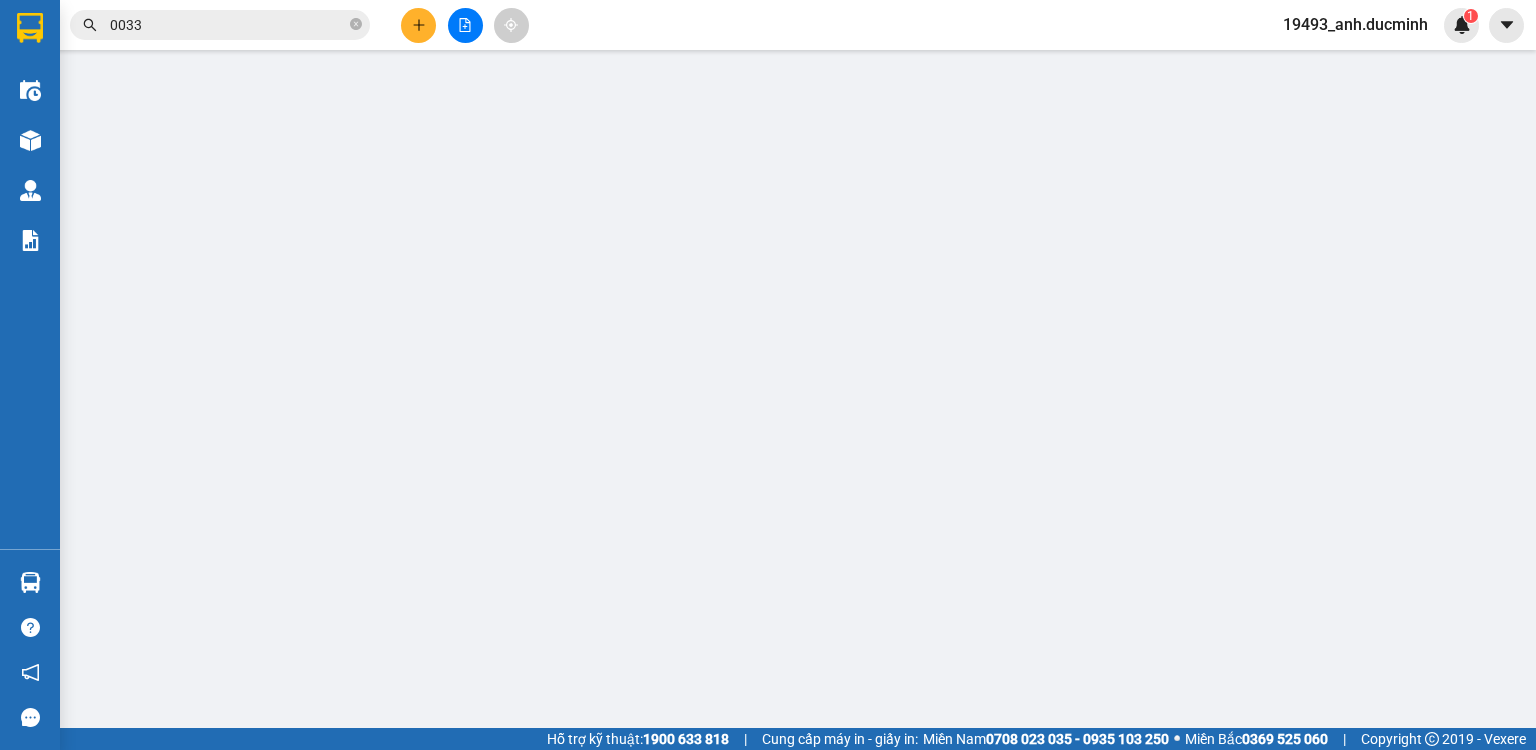scroll, scrollTop: 0, scrollLeft: 0, axis: both 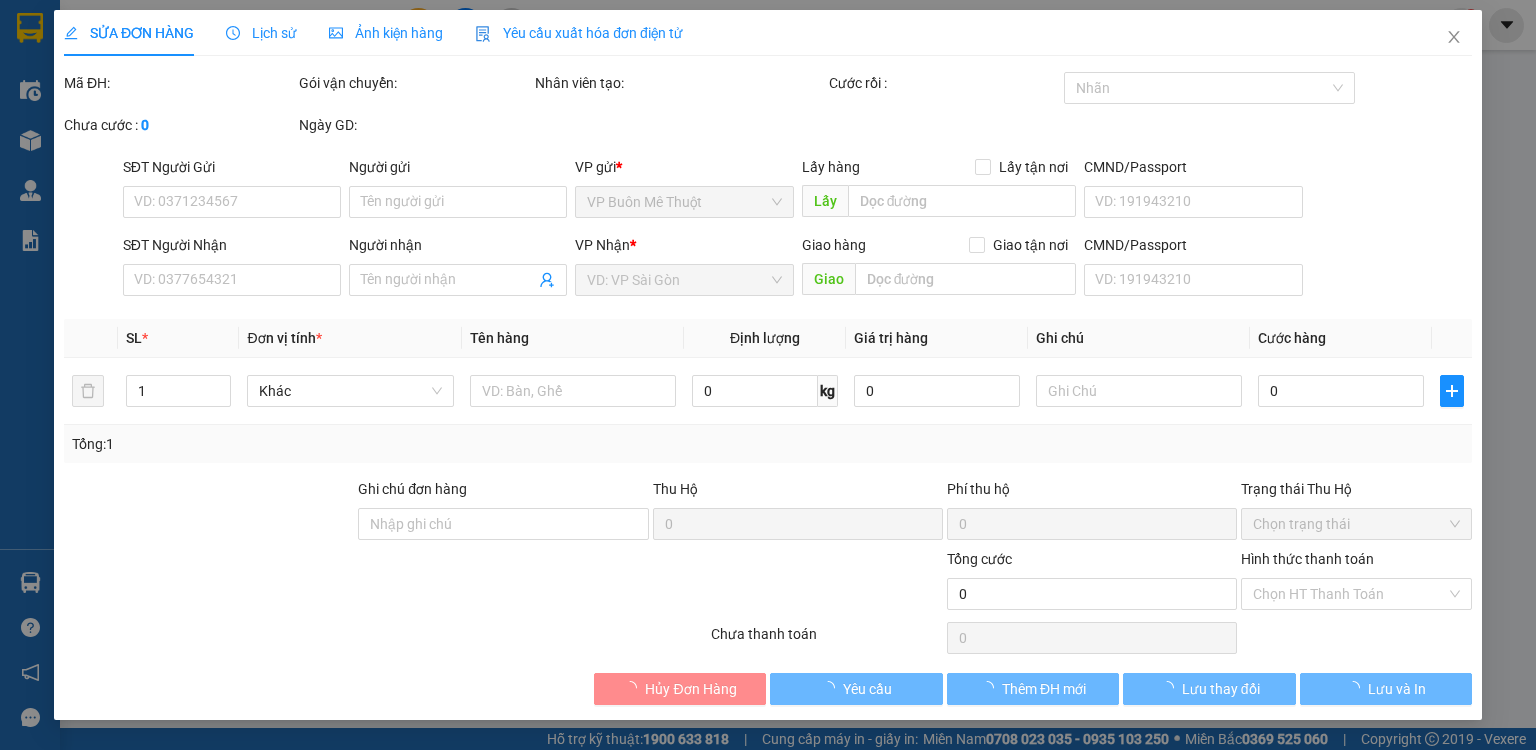 type on "[PHONE]" 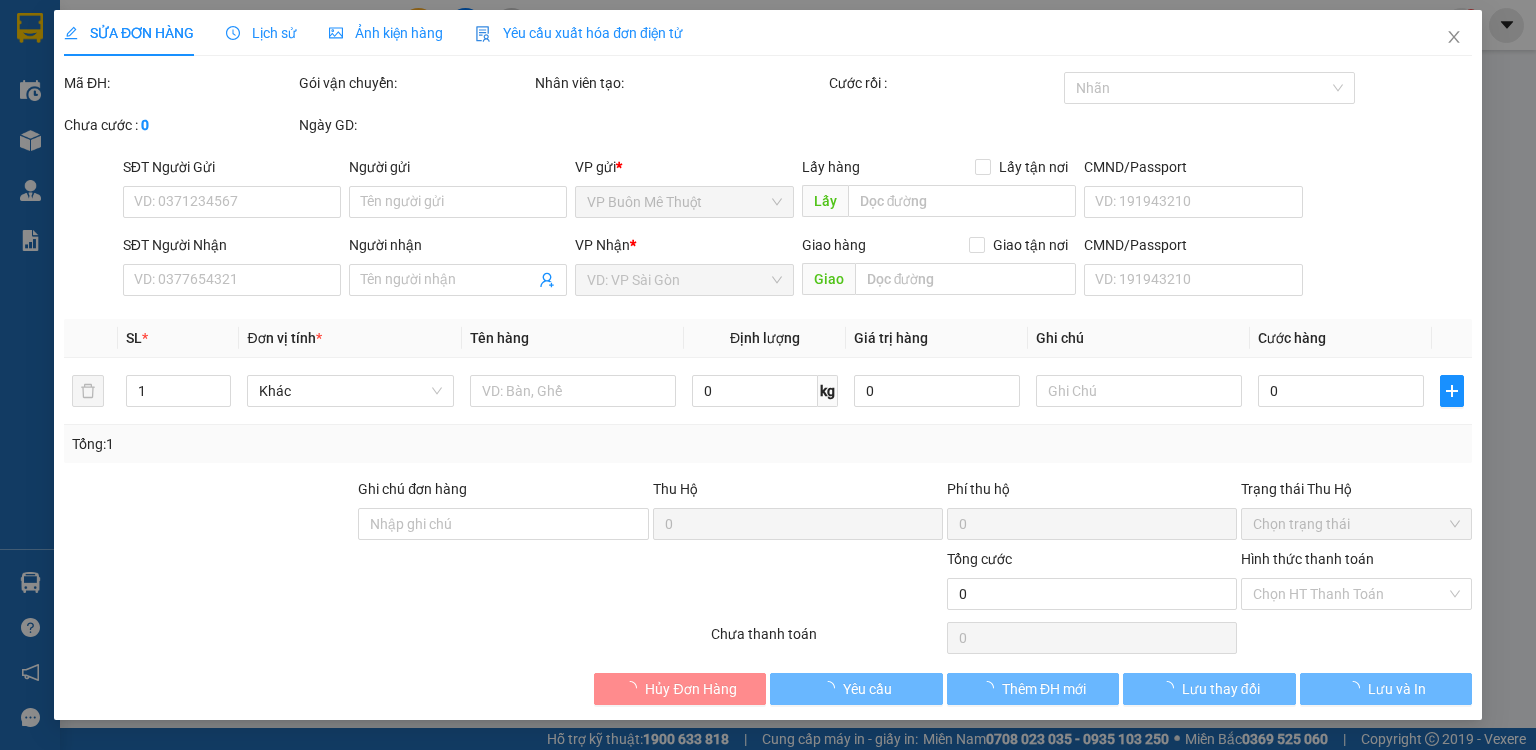type on "100.000" 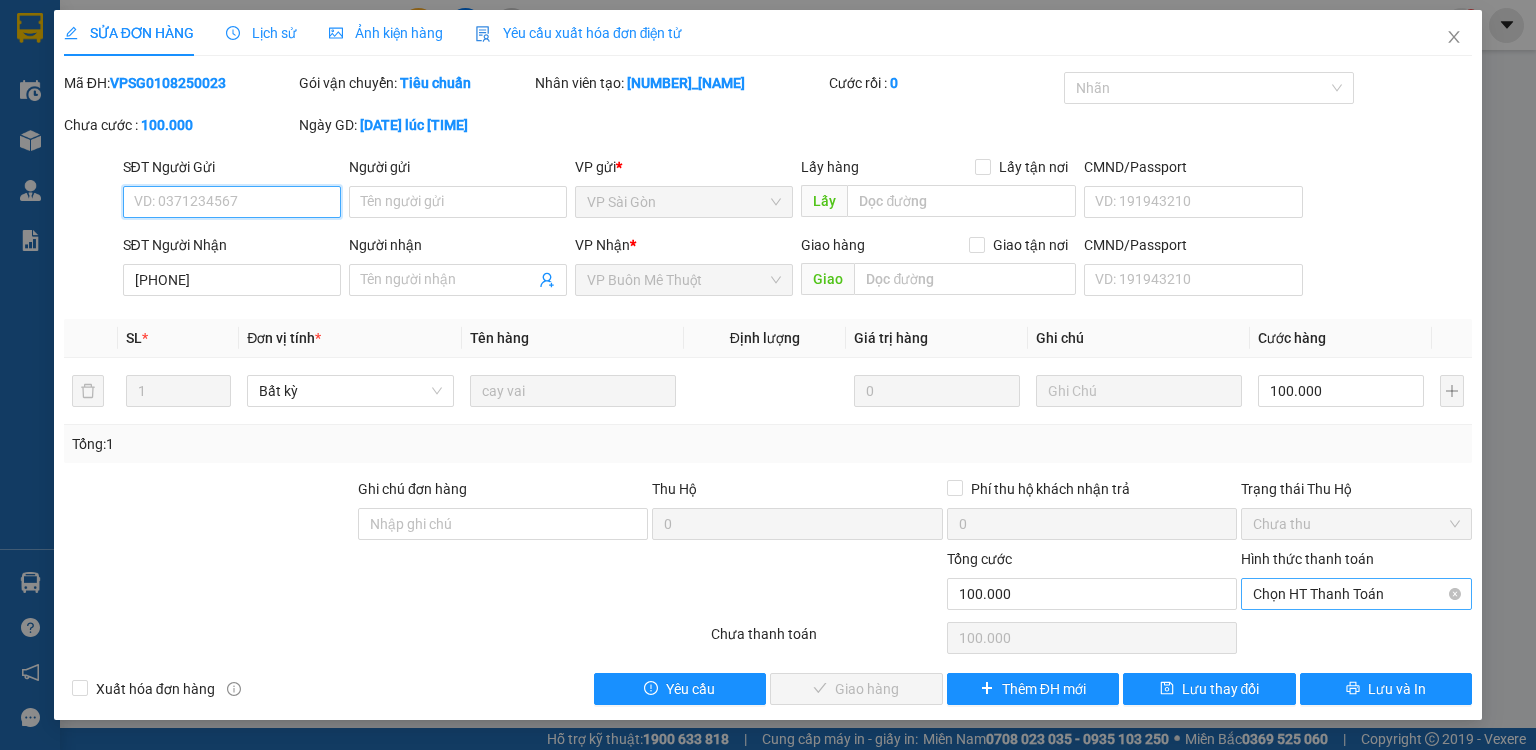 click on "Chọn HT Thanh Toán" at bounding box center [1356, 594] 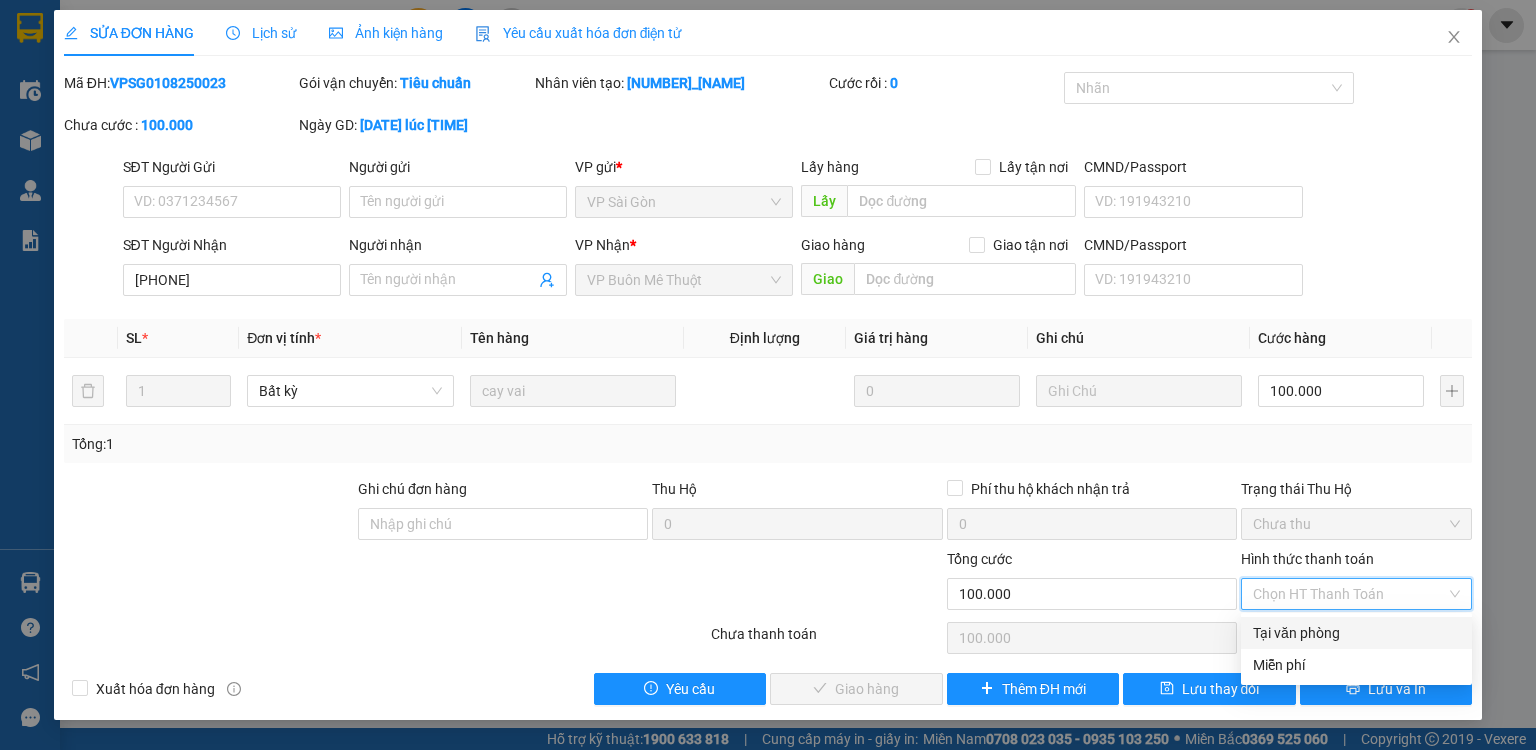 click on "Tại văn phòng" at bounding box center [1356, 633] 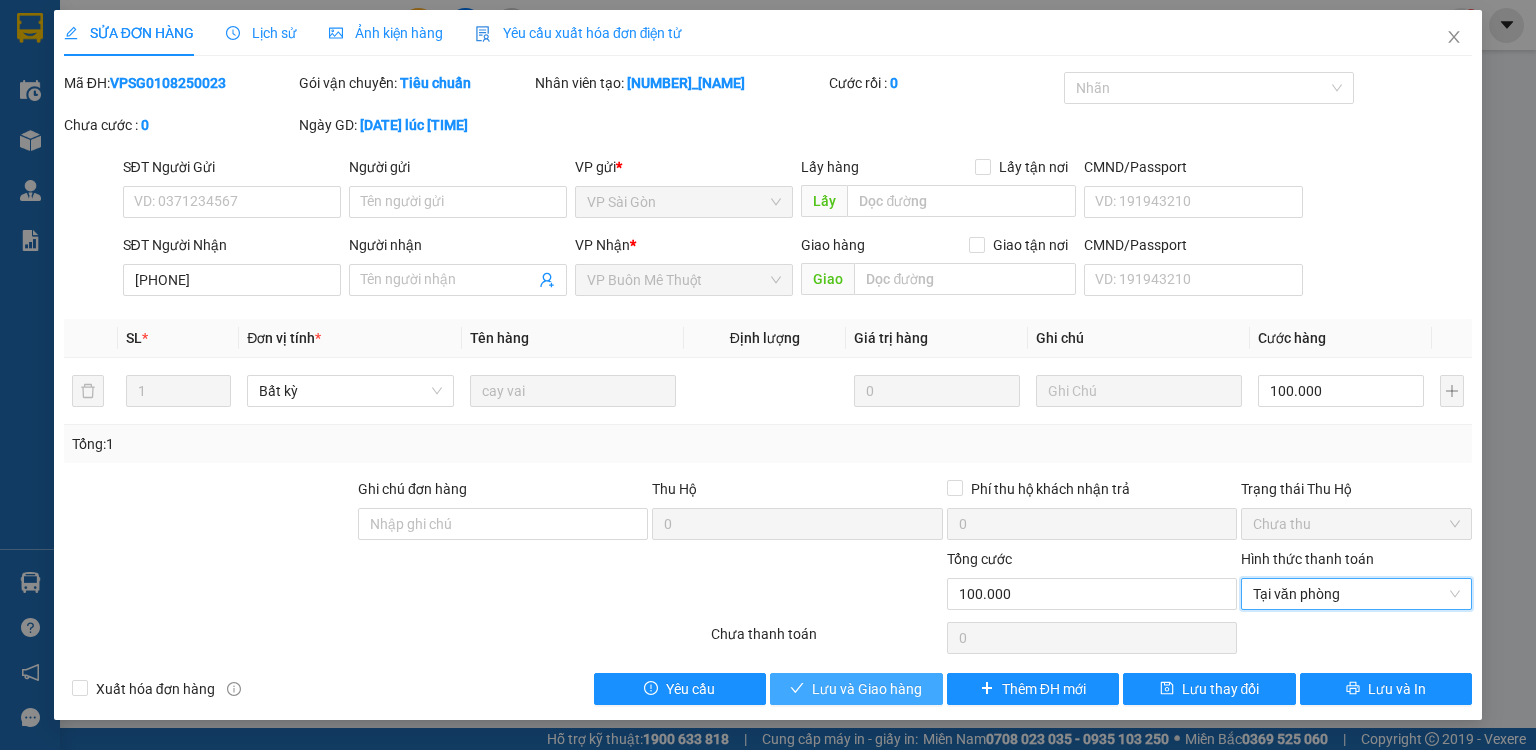 click on "Lưu và Giao hàng" at bounding box center [867, 689] 